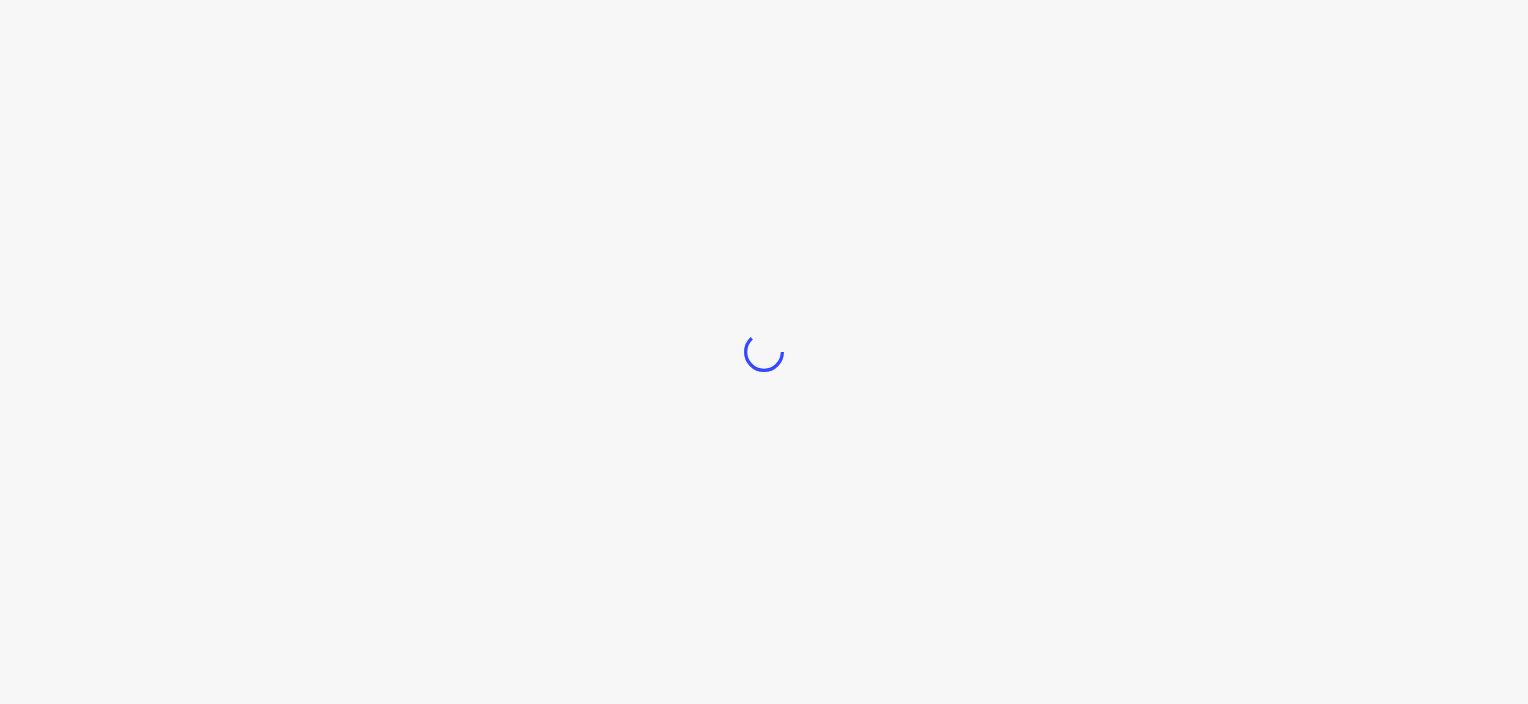 scroll, scrollTop: 0, scrollLeft: 0, axis: both 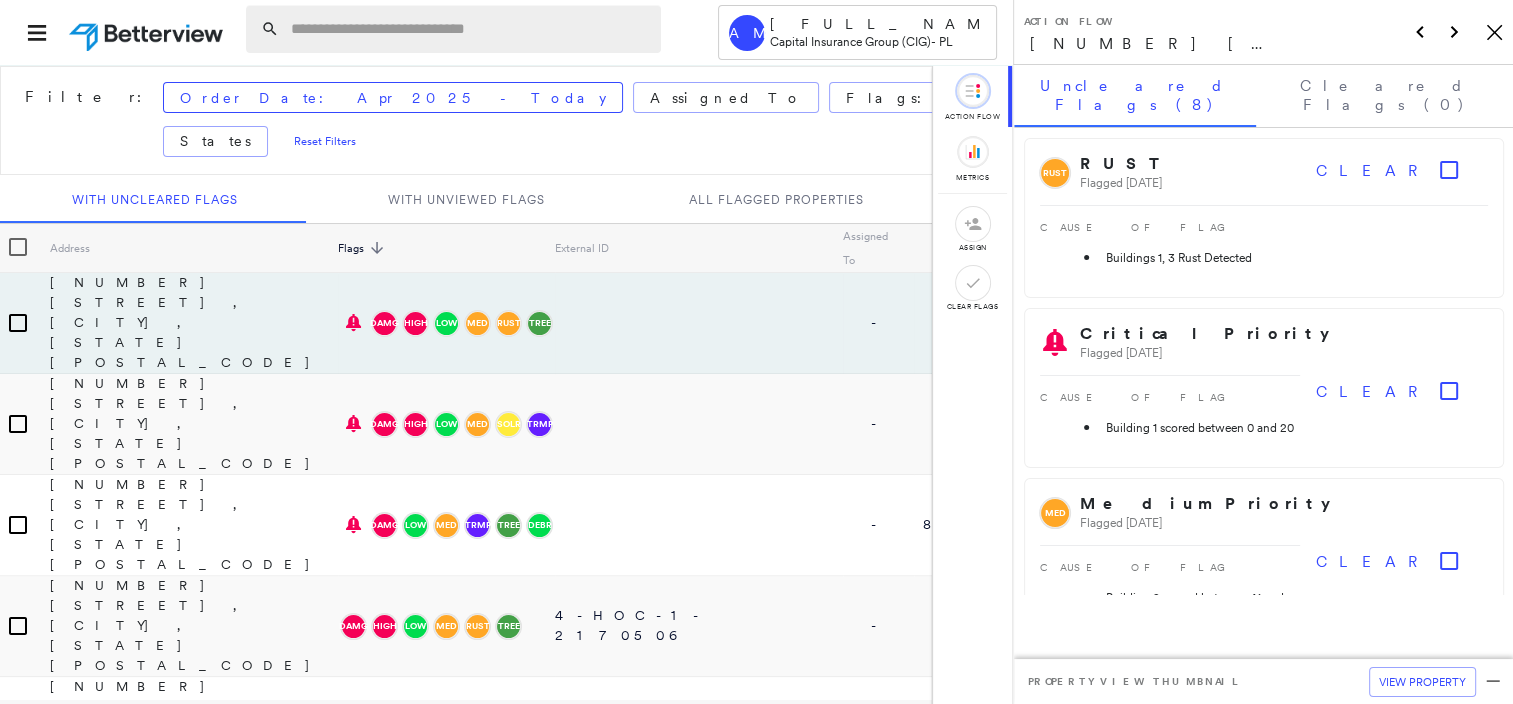 click at bounding box center [470, 29] 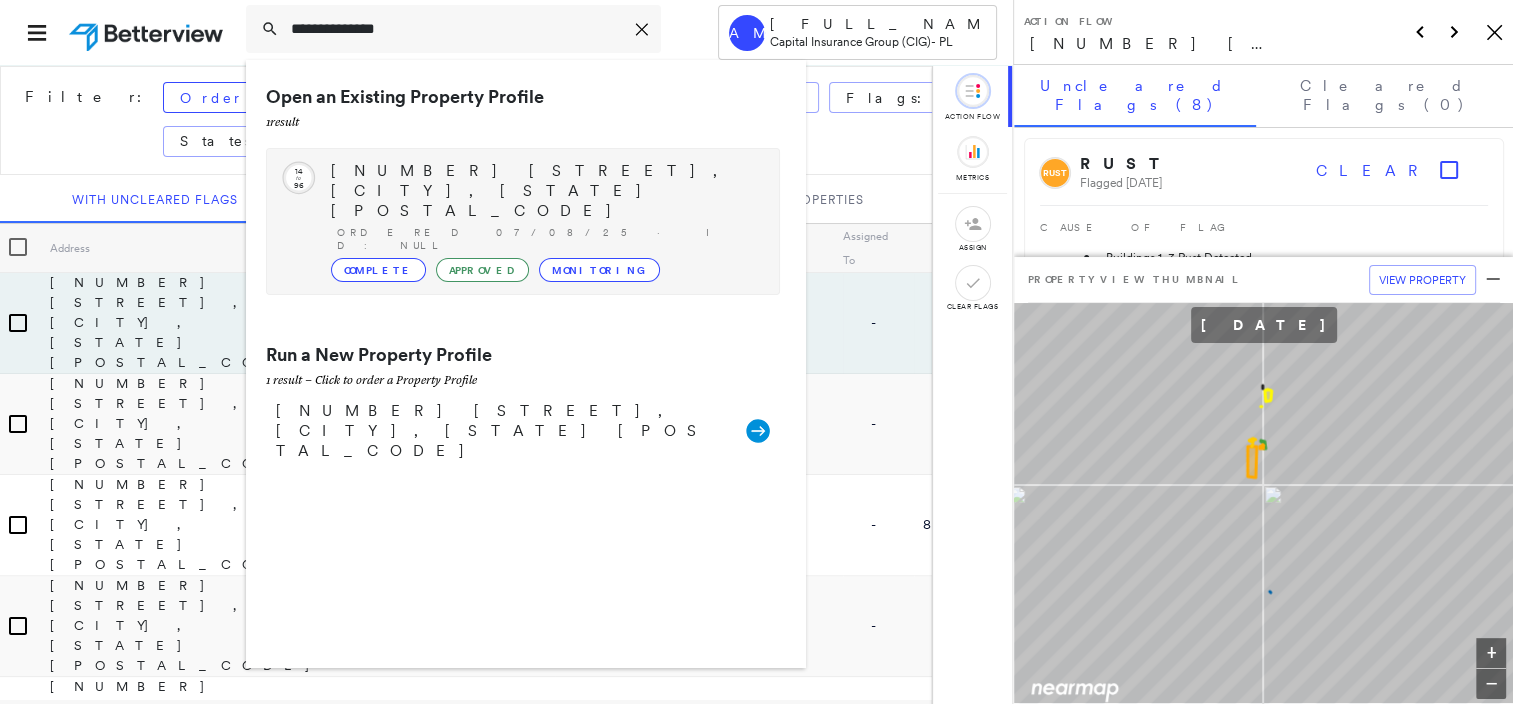 type on "**********" 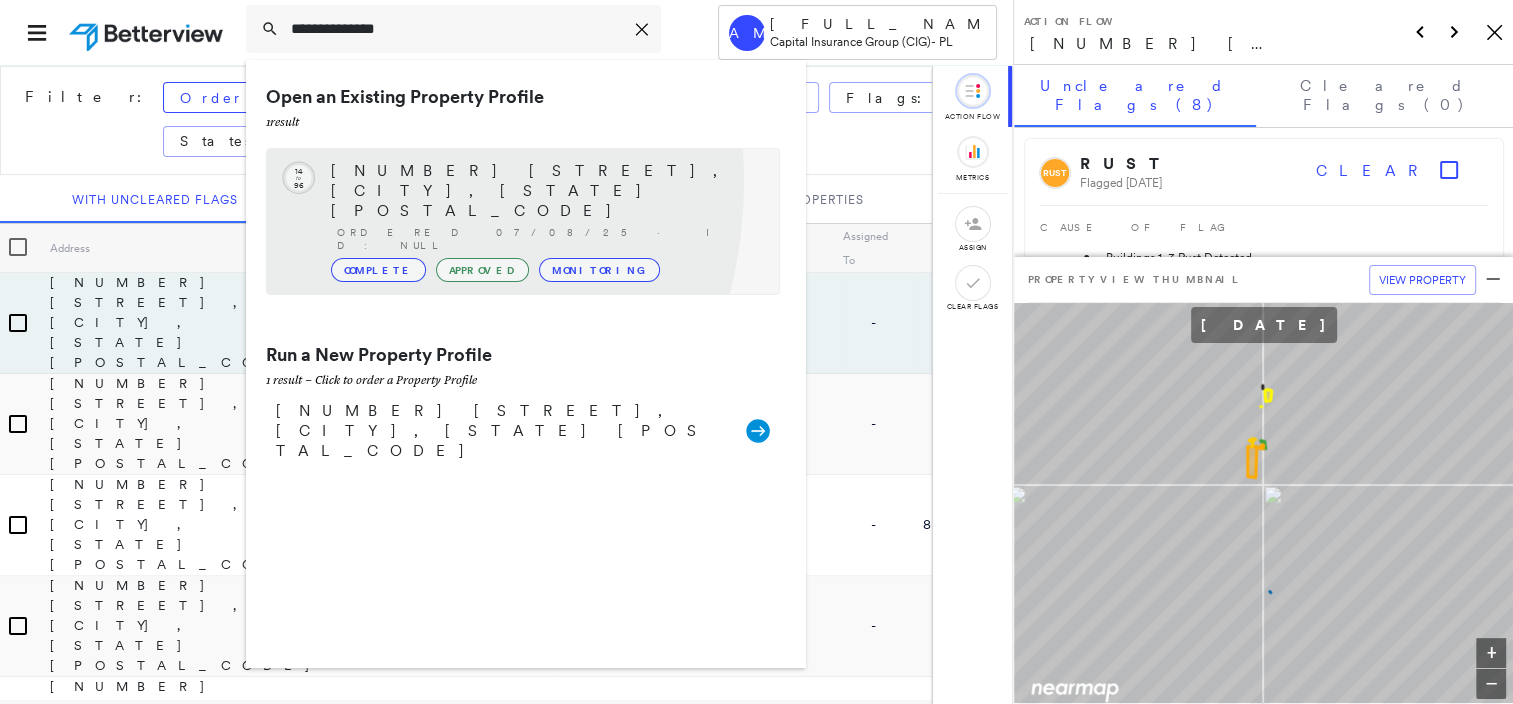 click 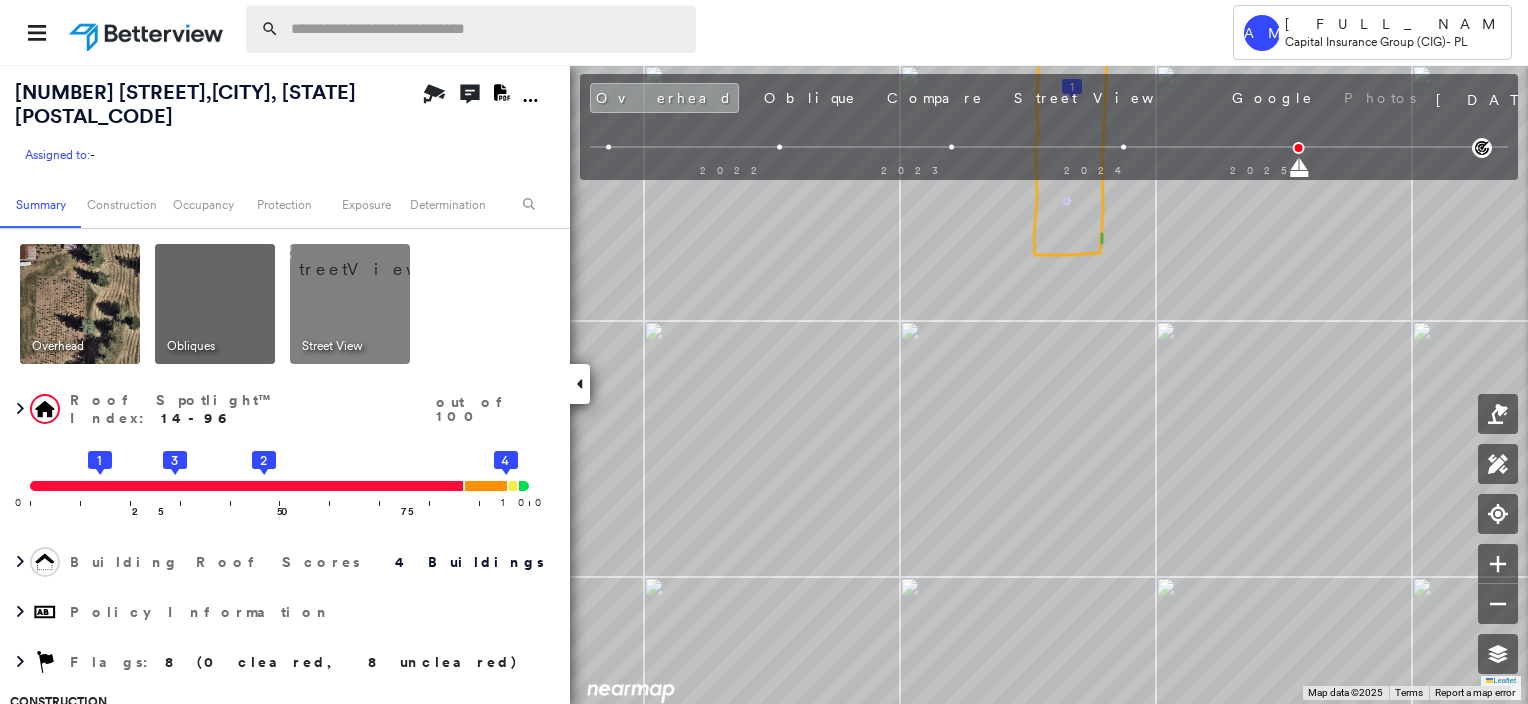 click at bounding box center [487, 29] 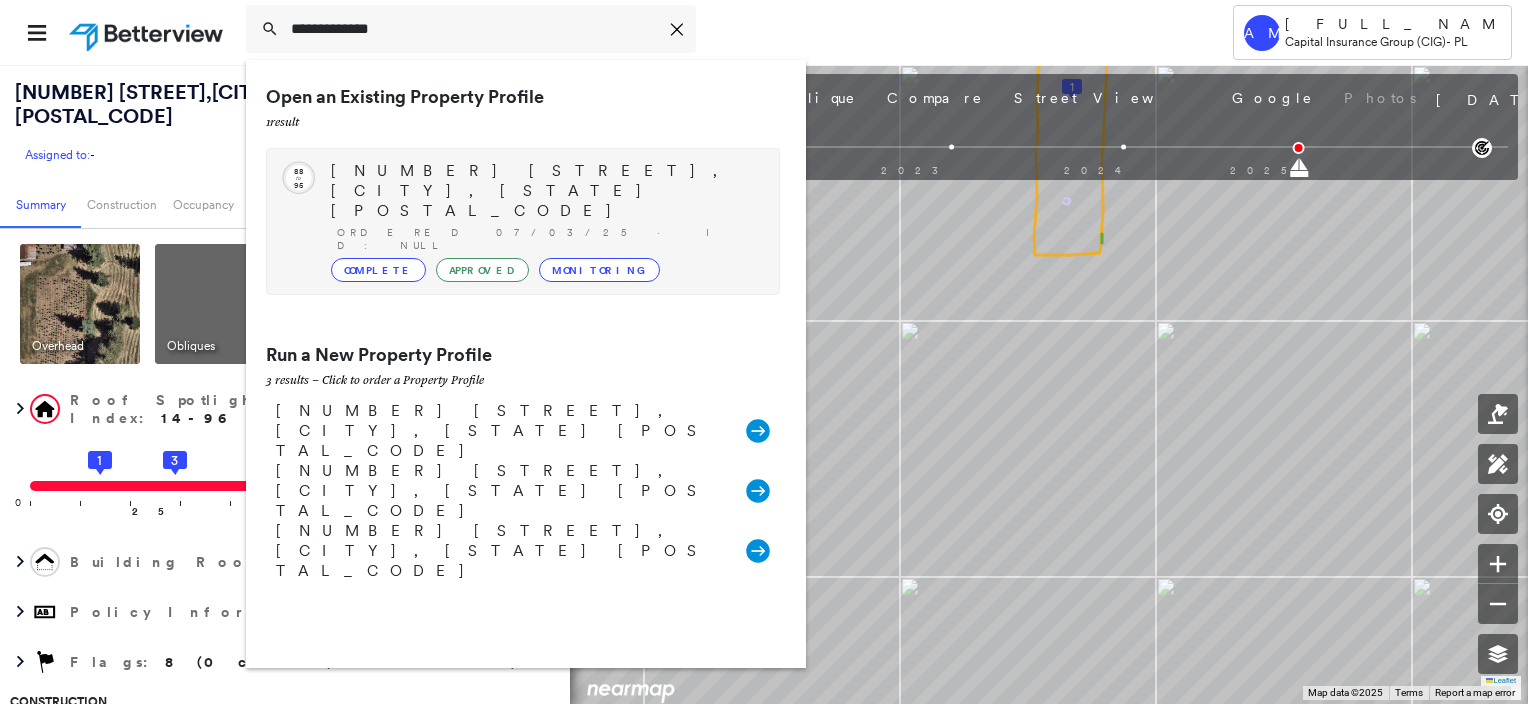 type on "**********" 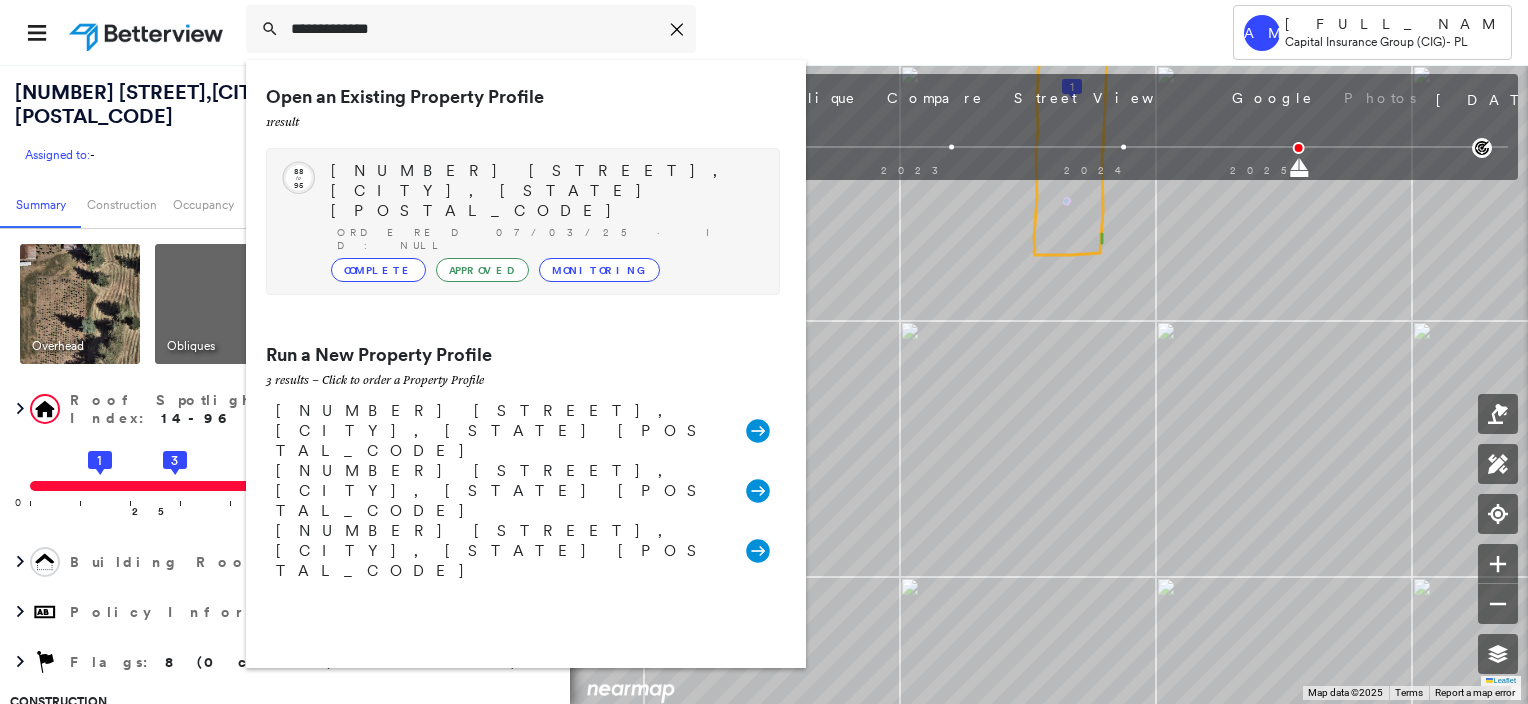 click 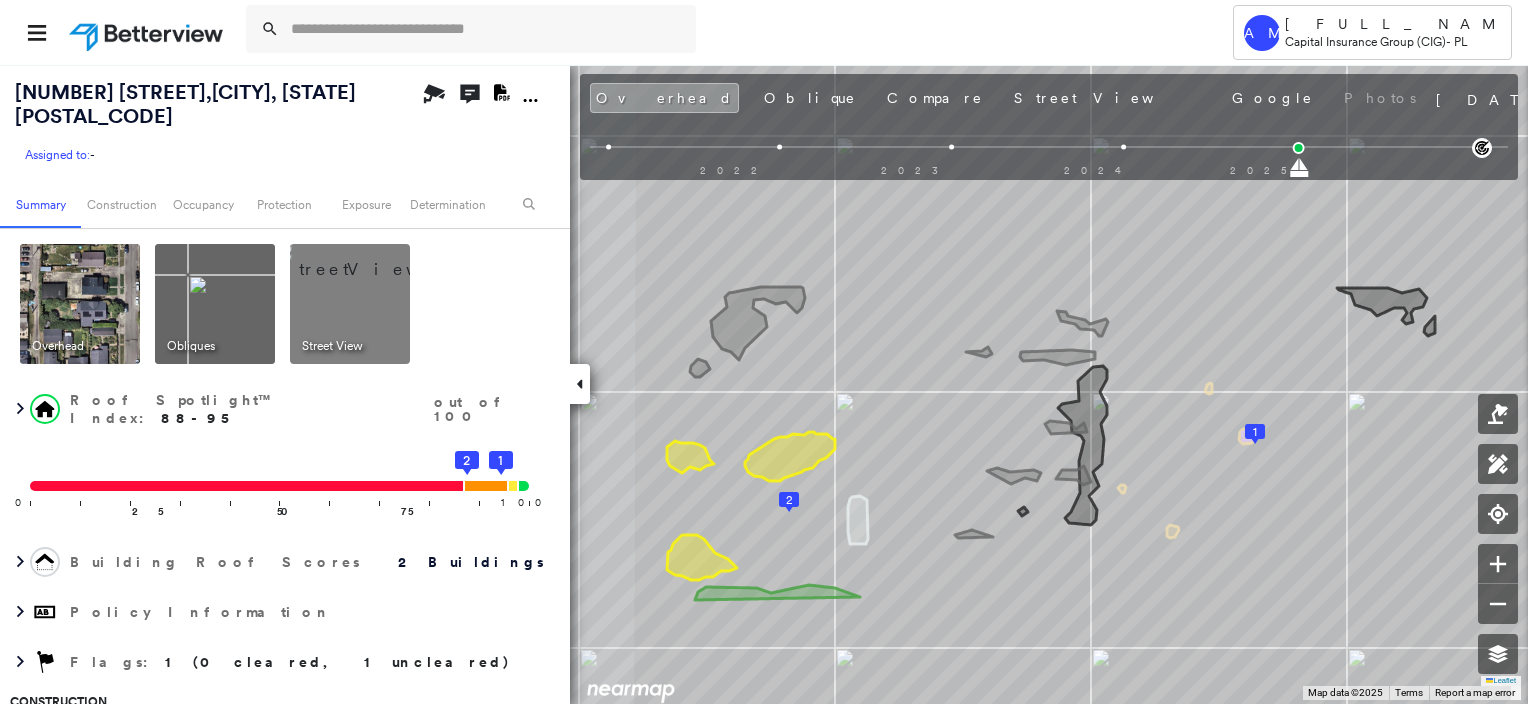 click at bounding box center (374, 259) 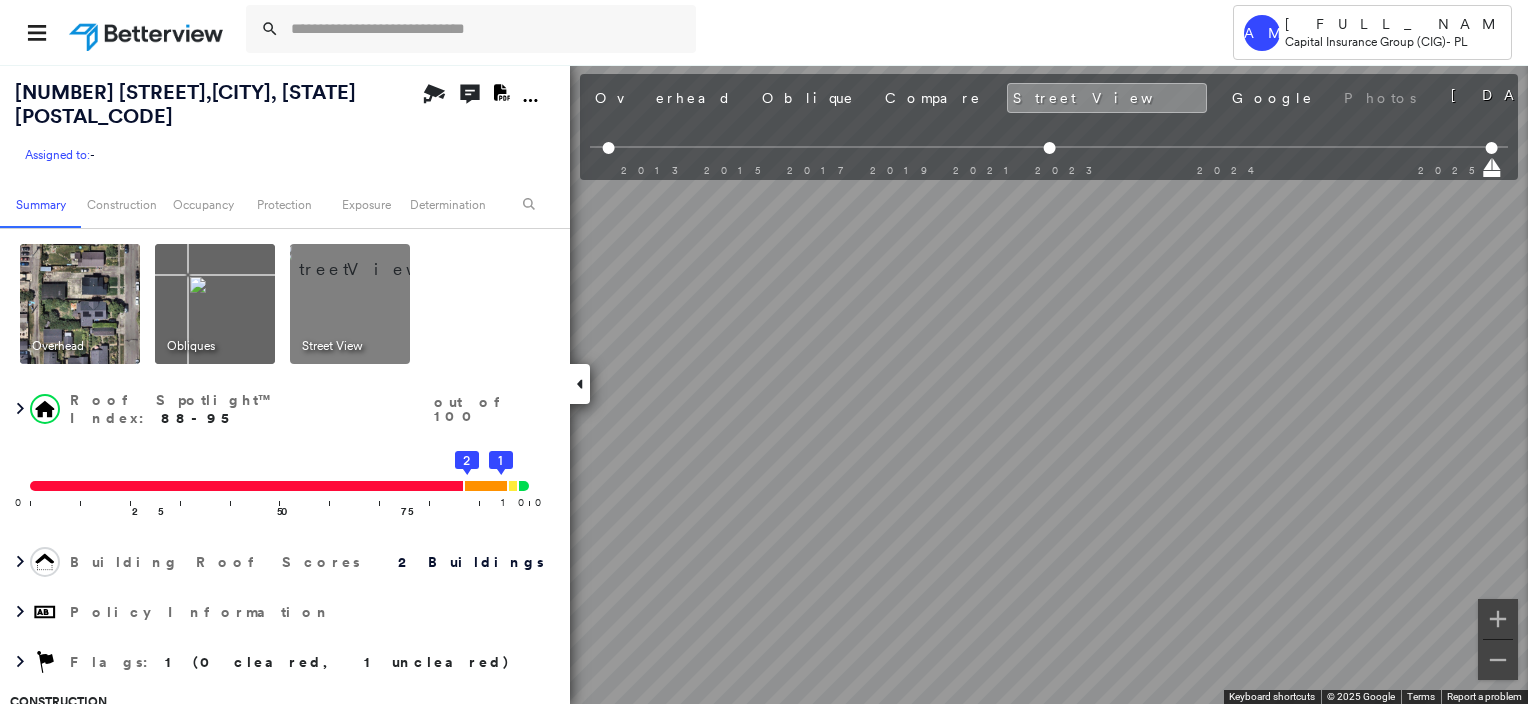 click at bounding box center (80, 304) 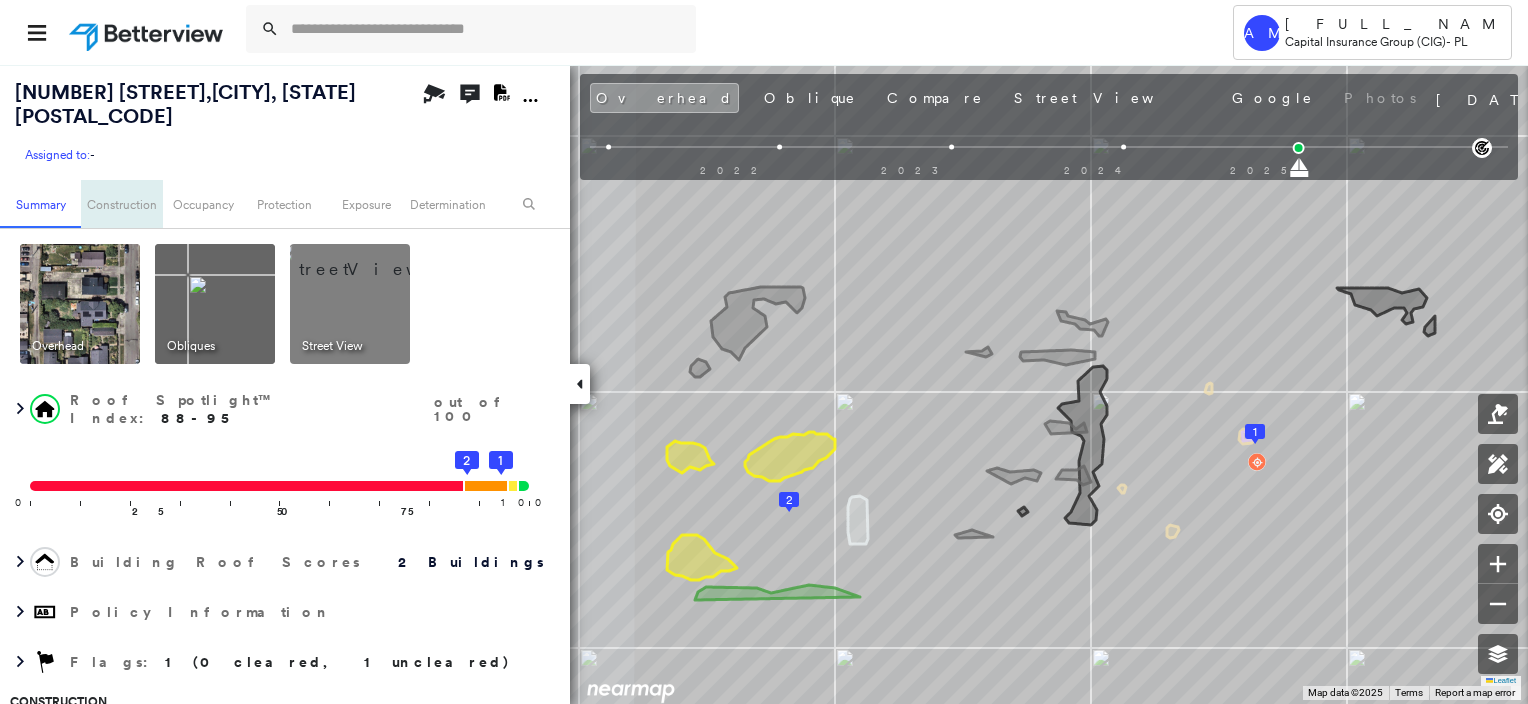 click on "Construction" at bounding box center (121, 204) 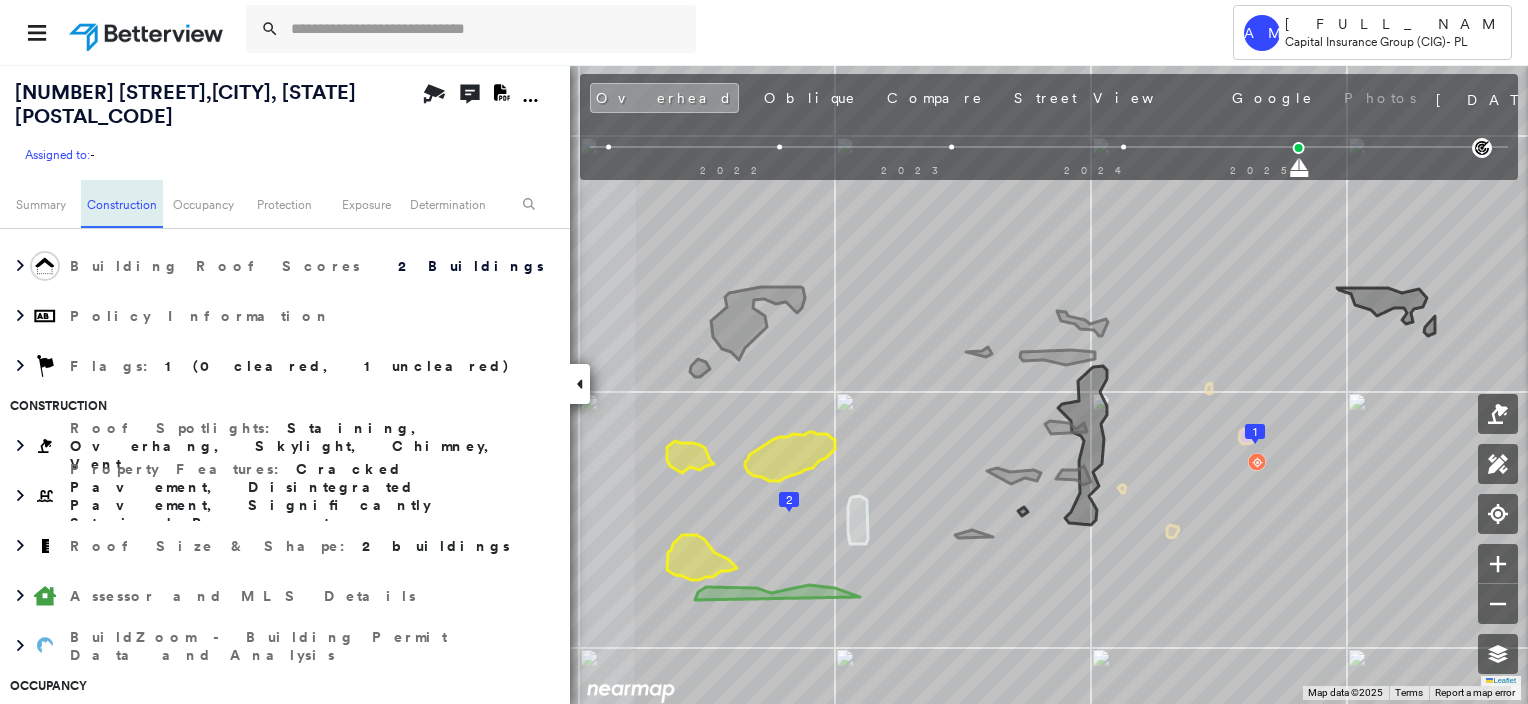 scroll, scrollTop: 463, scrollLeft: 0, axis: vertical 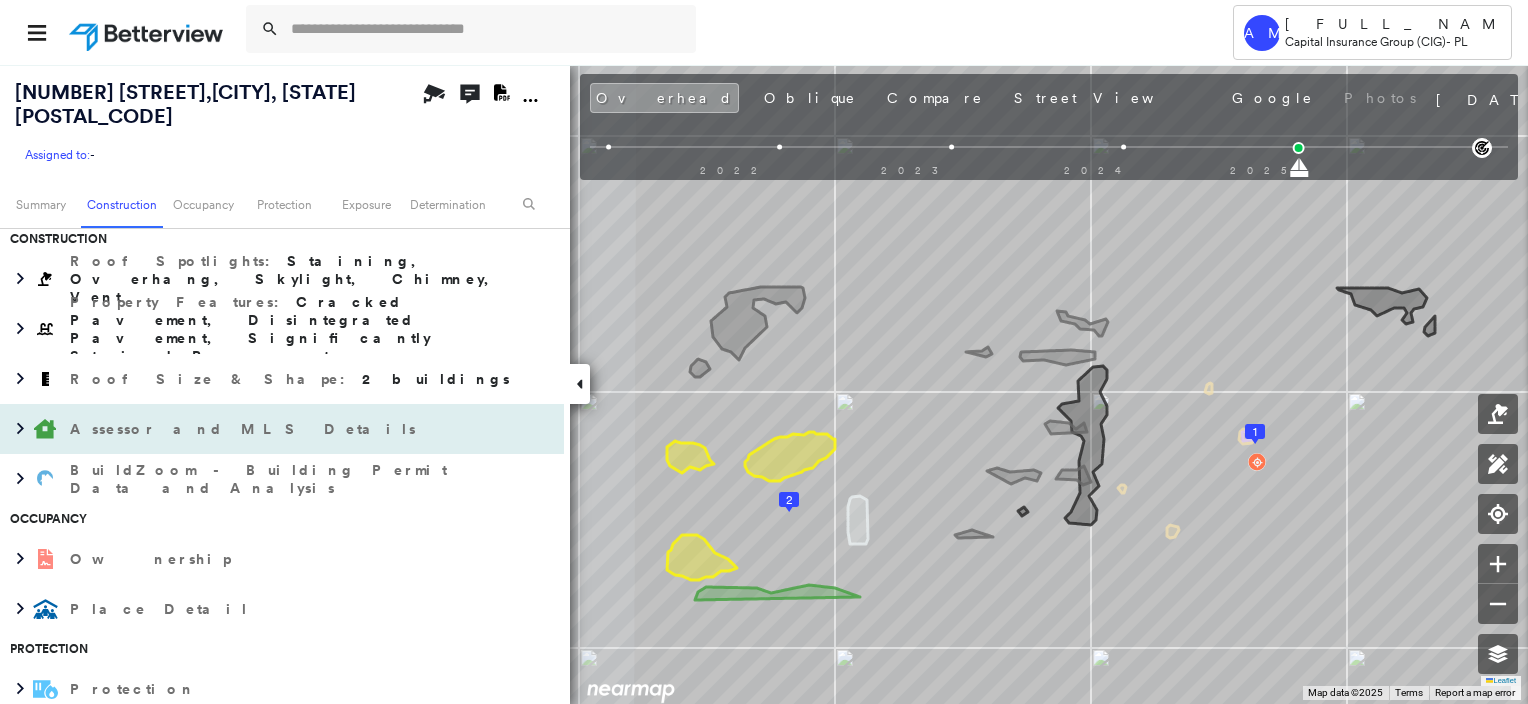 click on "Assessor and MLS Details" at bounding box center (245, 429) 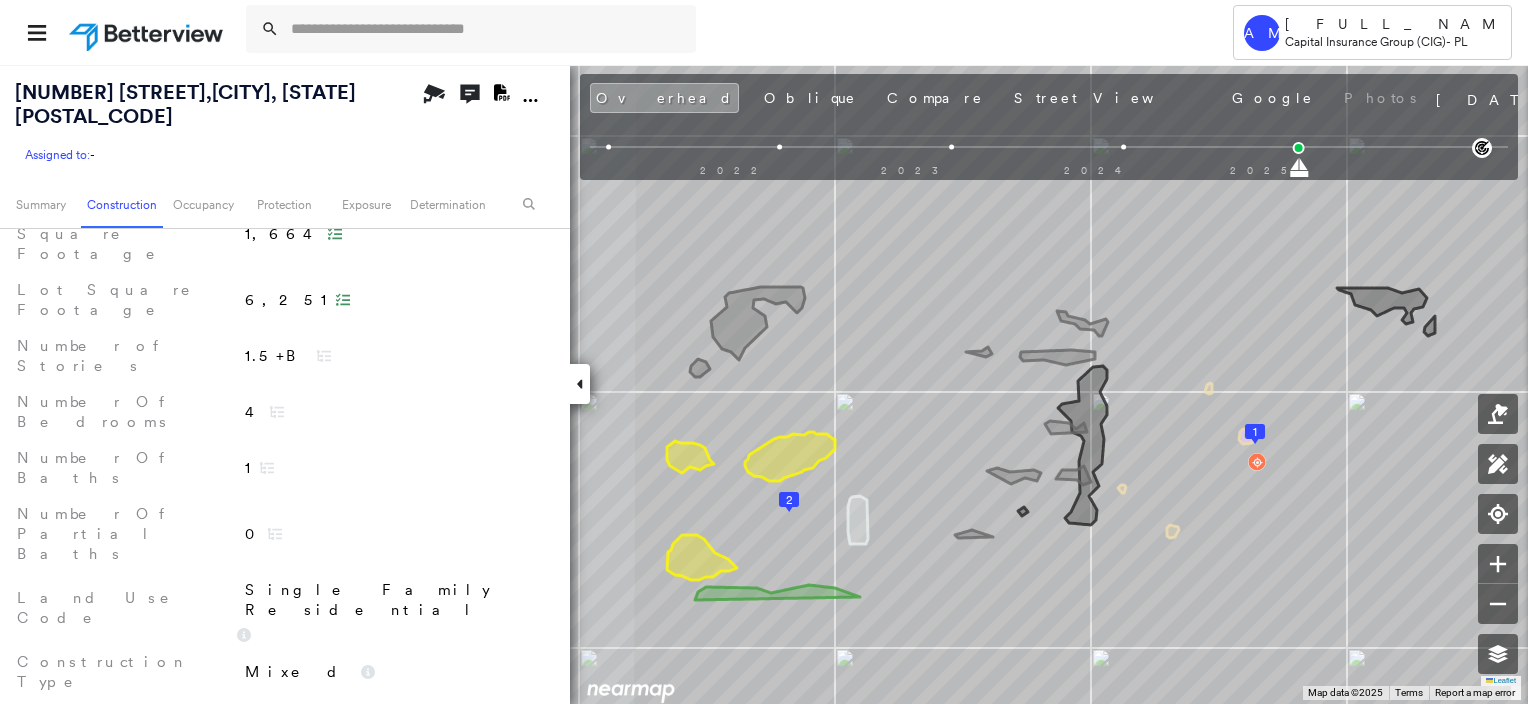 scroll, scrollTop: 863, scrollLeft: 0, axis: vertical 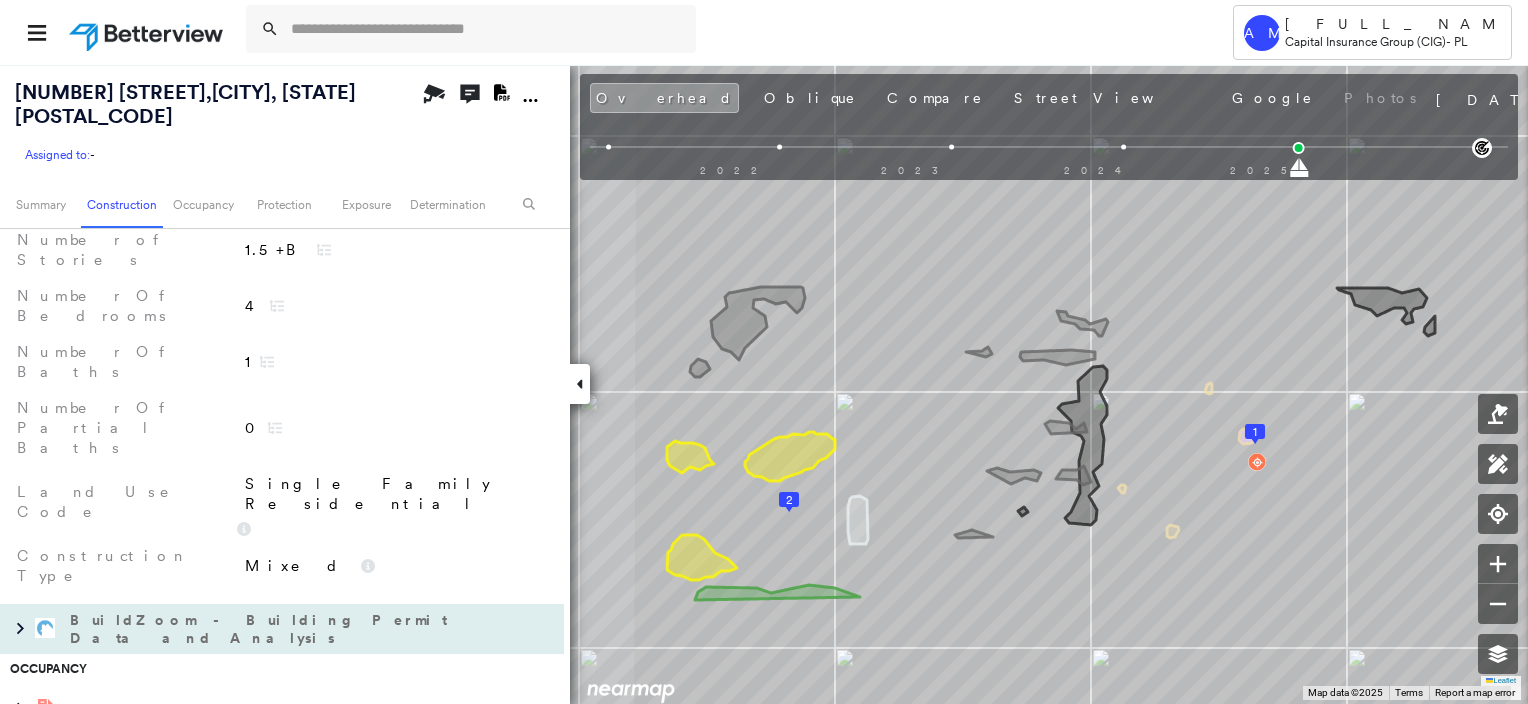 click on "BuildZoom - Building Permit Data and Analysis" at bounding box center (262, 629) 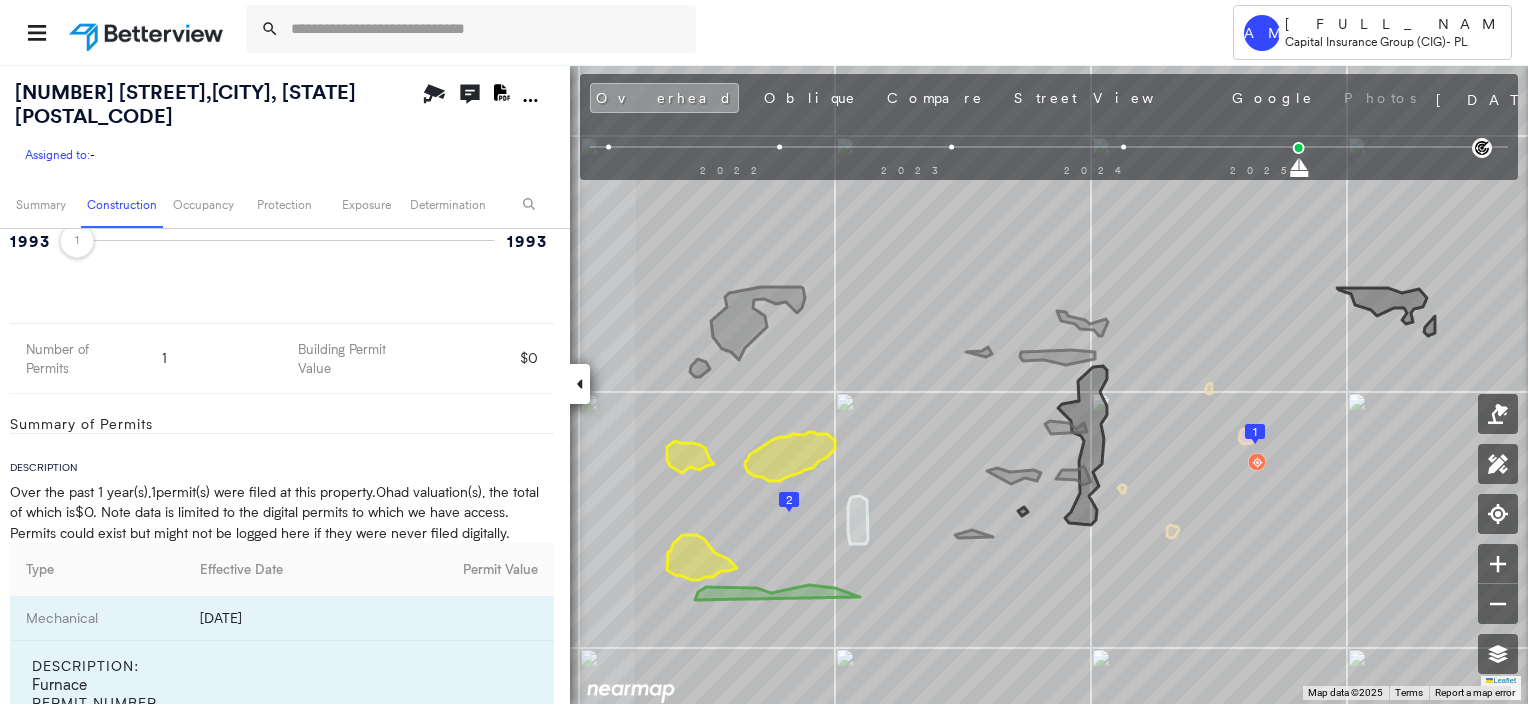 scroll, scrollTop: 1363, scrollLeft: 0, axis: vertical 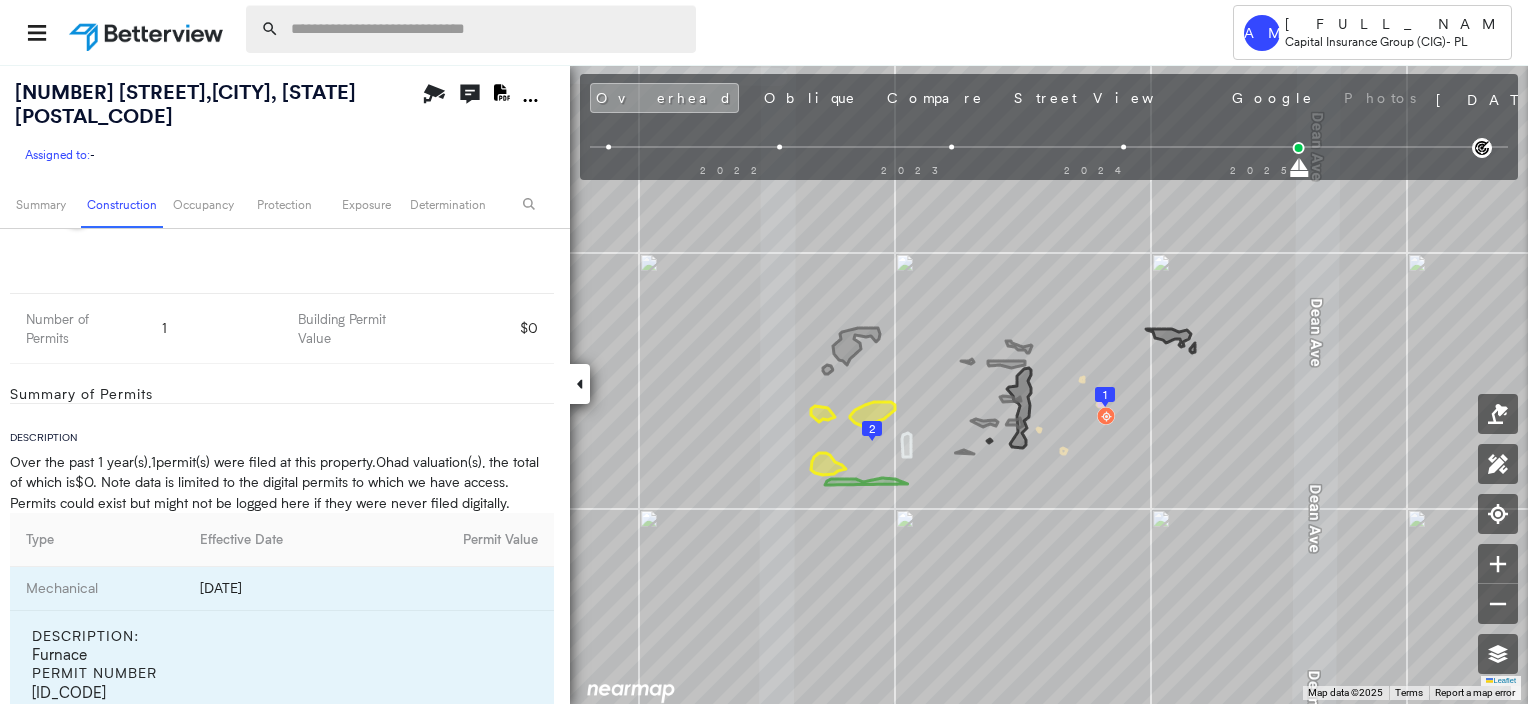 click at bounding box center (487, 29) 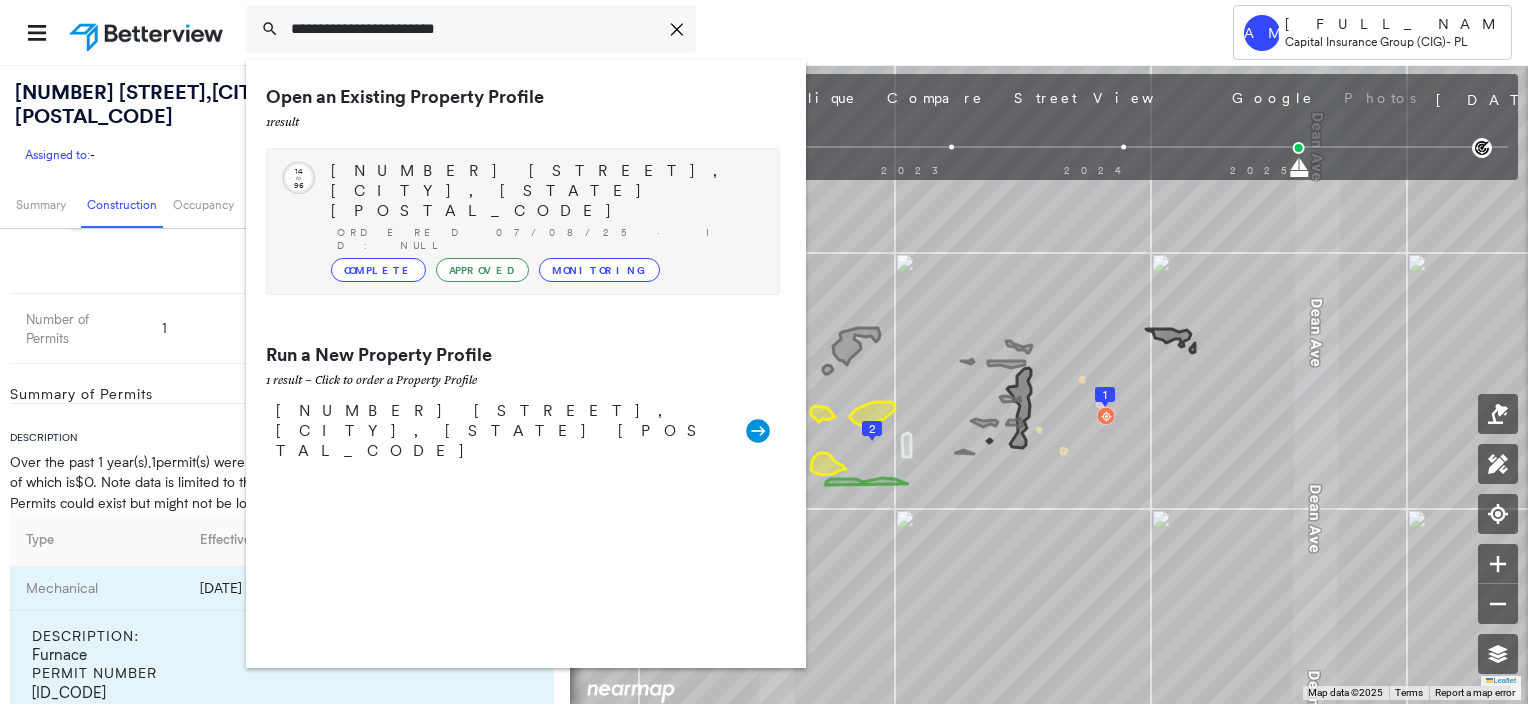 type on "**********" 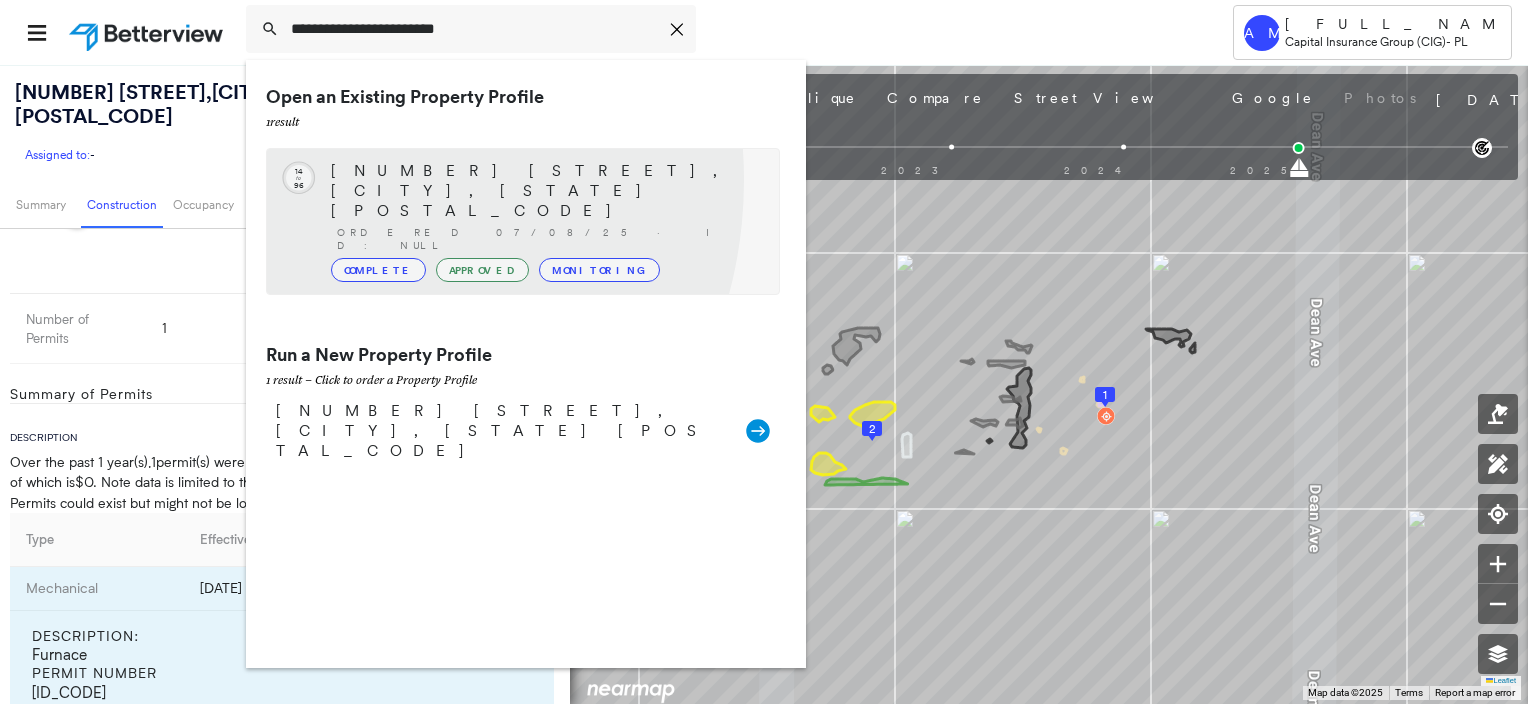 click on "96" 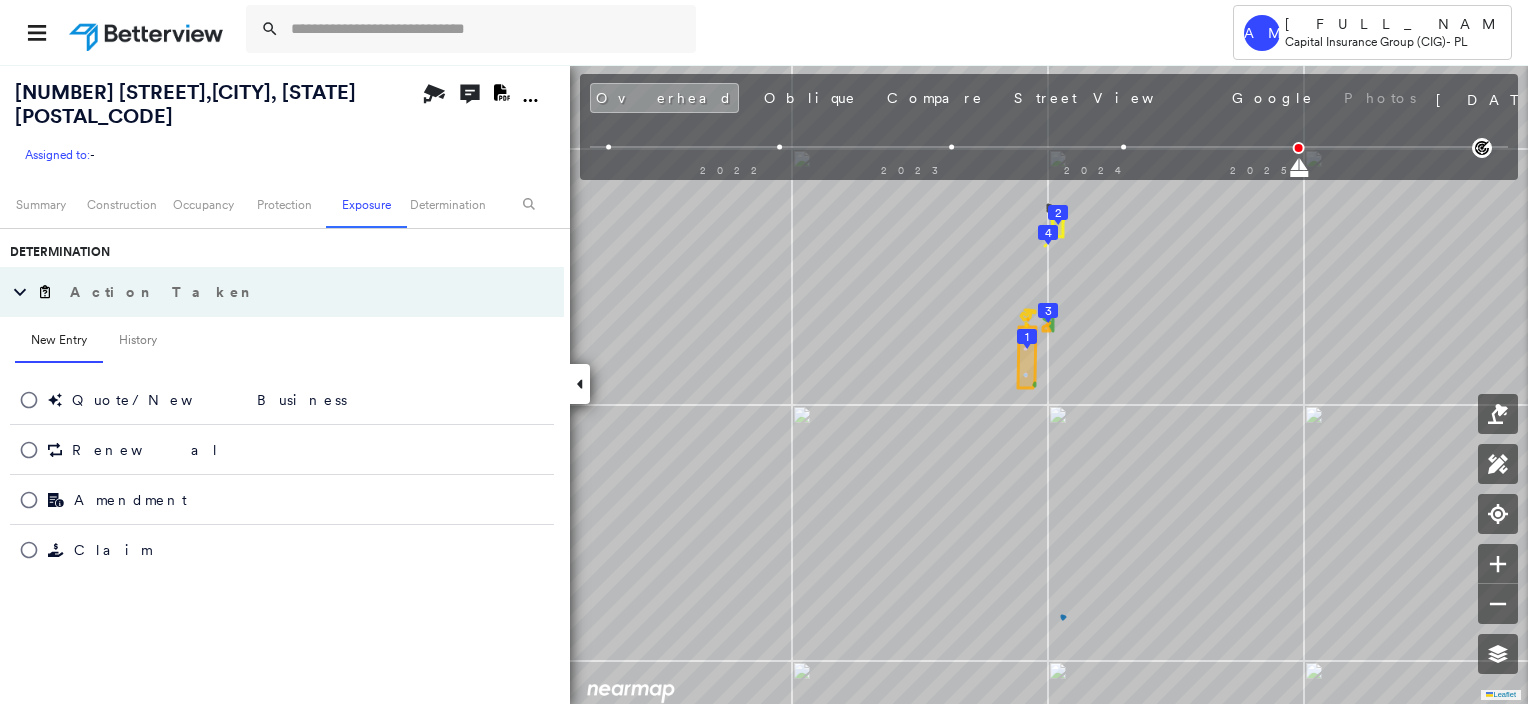 scroll, scrollTop: 1363, scrollLeft: 0, axis: vertical 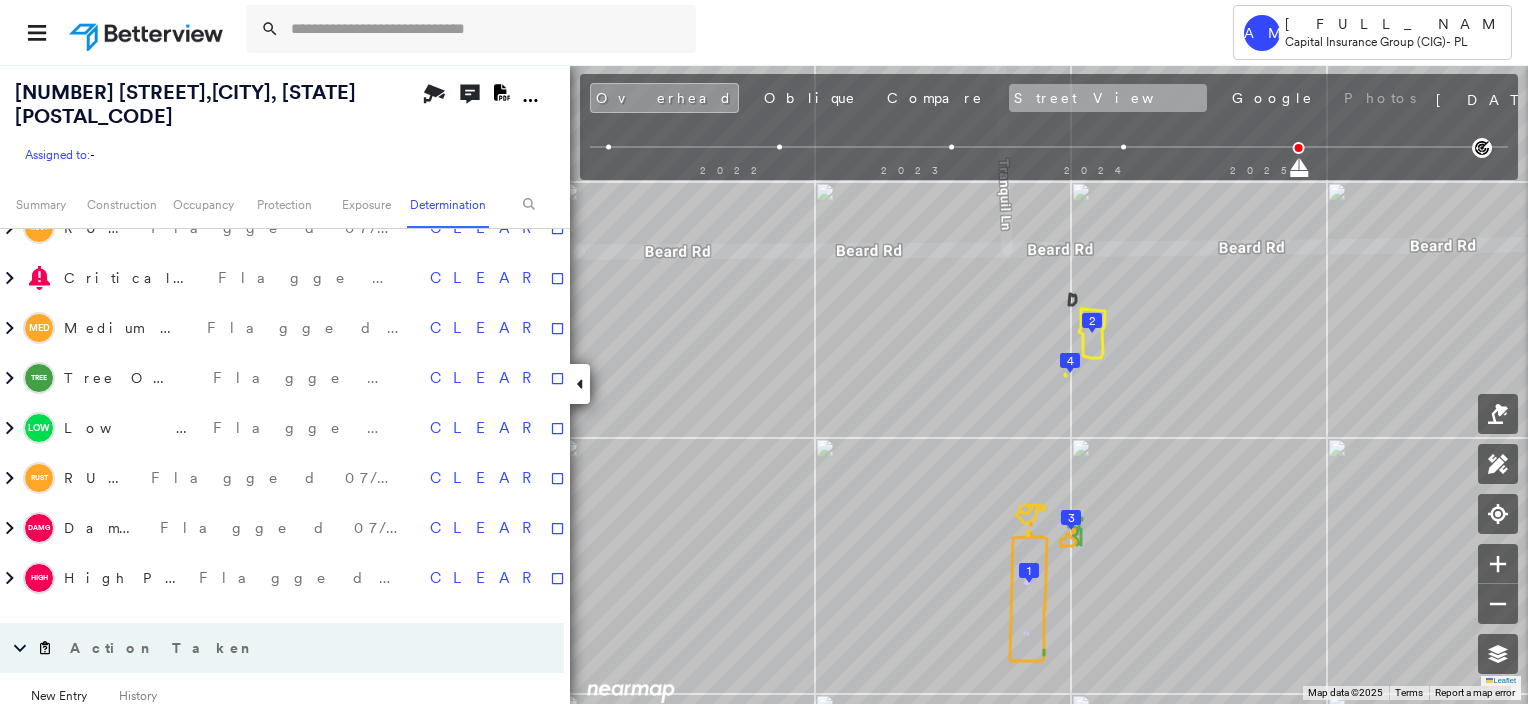 click on "Street View" at bounding box center (1108, 98) 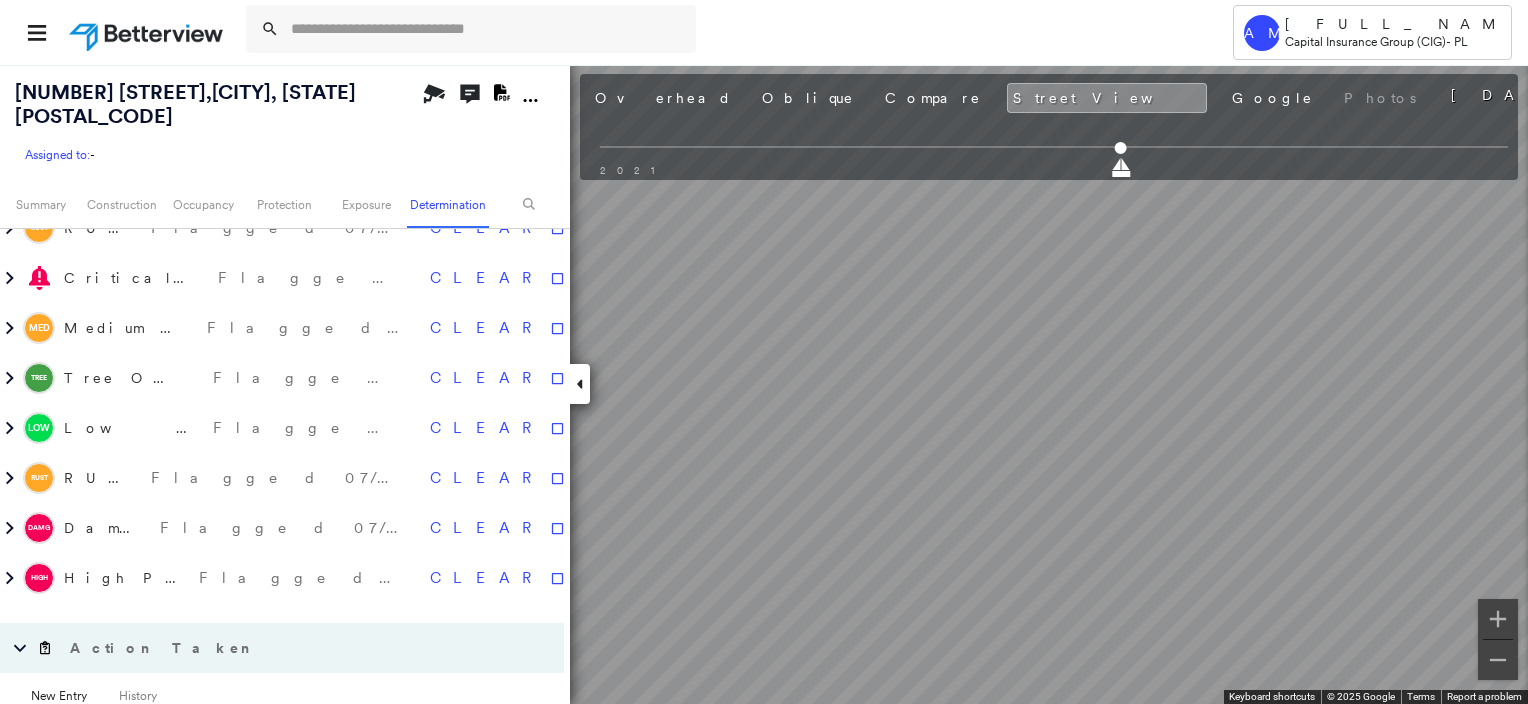 click on "Tower AM April MacLean Capital Insurance Group (CIG) - PL [NUMBER] [STREET] , [CITY], [STATE] [POSTAL_CODE] Assigned to: - Assigned to: - Assigned to: - Open Comments Download PDF Report Summary Construction Occupancy Protection Exposure Determination Overhead Obliques Street View Roof Spotlight™ Index : 14-96 out of 100 0 100 25 50 75 1 2 Building Roof Scores 4 Buildings Policy Information Flags : 8 (0 cleared, 8 uncleared) Construction Roof Spotlights : Patching, Rust, Staining, Overhang, Chimney and 1 more Property Features : Yard Debris, Significantly Stained Pavement Roof Size & Shape : 4 buildings Assessor and MLS Details BuildZoom - Building Permit Data and Analysis Occupancy Ownership Place Detail Protection Protection Exposure FEMA Risk Index Flood Regional Hazard: 1 out of 5 Additional Perils Guidewire HazardHub Determination Flags : 8 (0 cleared, 8 uncleared) Uncleared Flags (8) Cleared Flags (0) RUSt RUST Flagged [DATE] Clear Critical Priority Flagged [DATE] Clear Med Medium Priority Clear" at bounding box center [764, 352] 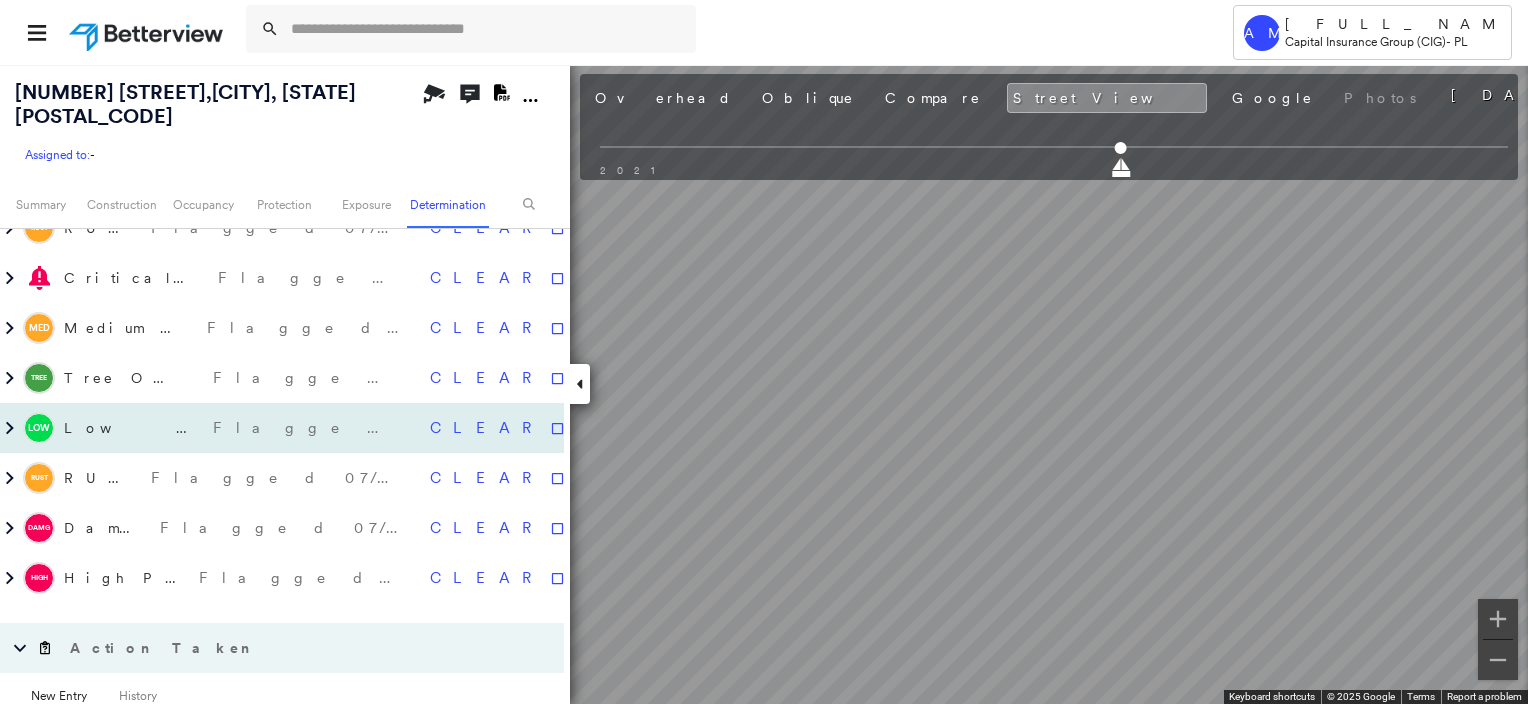 click on "[NUMBER] [STREET] , [CITY], [STATE] [POSTAL_CODE] Assigned to: - Assigned to: - Assigned to: - Open Comments Download PDF Report Summary Construction Occupancy Protection Exposure Determination Overhead Obliques Street View Roof Spotlight™ Index : 14-96 out of 100 0 100 25 50 75 1 2 Building Roof Scores 4 Buildings Policy Information Flags : 8 (0 cleared, 8 uncleared) Construction Roof Spotlights : Patching, Rust, Staining, Overhang, Chimney and 1 more Property Features : Yard Debris, Significantly Stained Pavement Roof Size & Shape : 4 buildings Assessor and MLS Details BuildZoom - Building Permit Data and Analysis Occupancy Ownership Place Detail Protection Protection Exposure FEMA Risk Index Flood Regional Hazard: 1 out of 5 Additional Perils Guidewire HazardHub Determination Flags : 8 (0 cleared, 8 uncleared) Uncleared Flags (8) Cleared Flags (0) RUSt RUST Flagged [DATE] Clear Critical Priority Flagged [DATE] Clear Med Medium Priority Flagged [DATE] Clear TREE Tree Overhang Flagged [DATE] Clear" at bounding box center [764, 384] 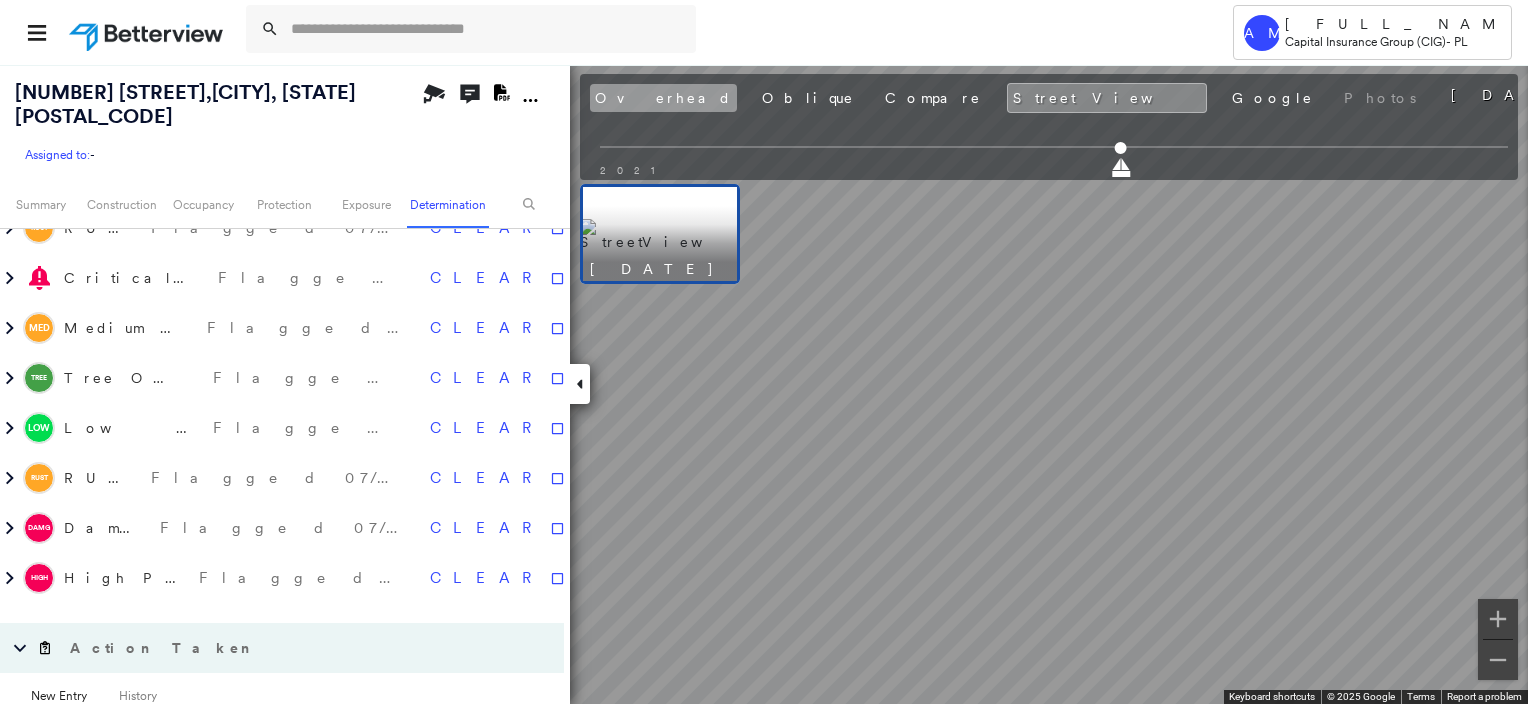 click on "Overhead" at bounding box center (663, 98) 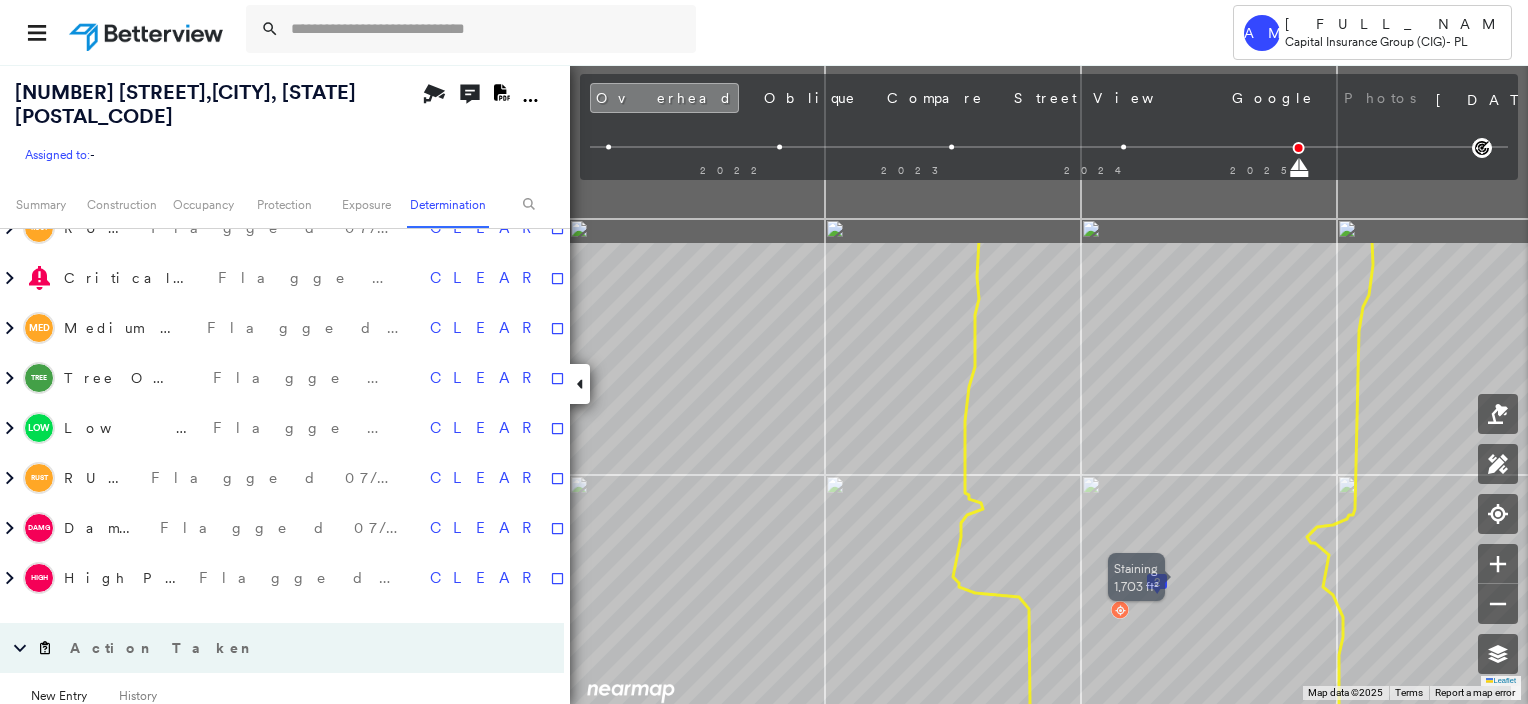 drag, startPoint x: 872, startPoint y: 302, endPoint x: 986, endPoint y: 545, distance: 268.412 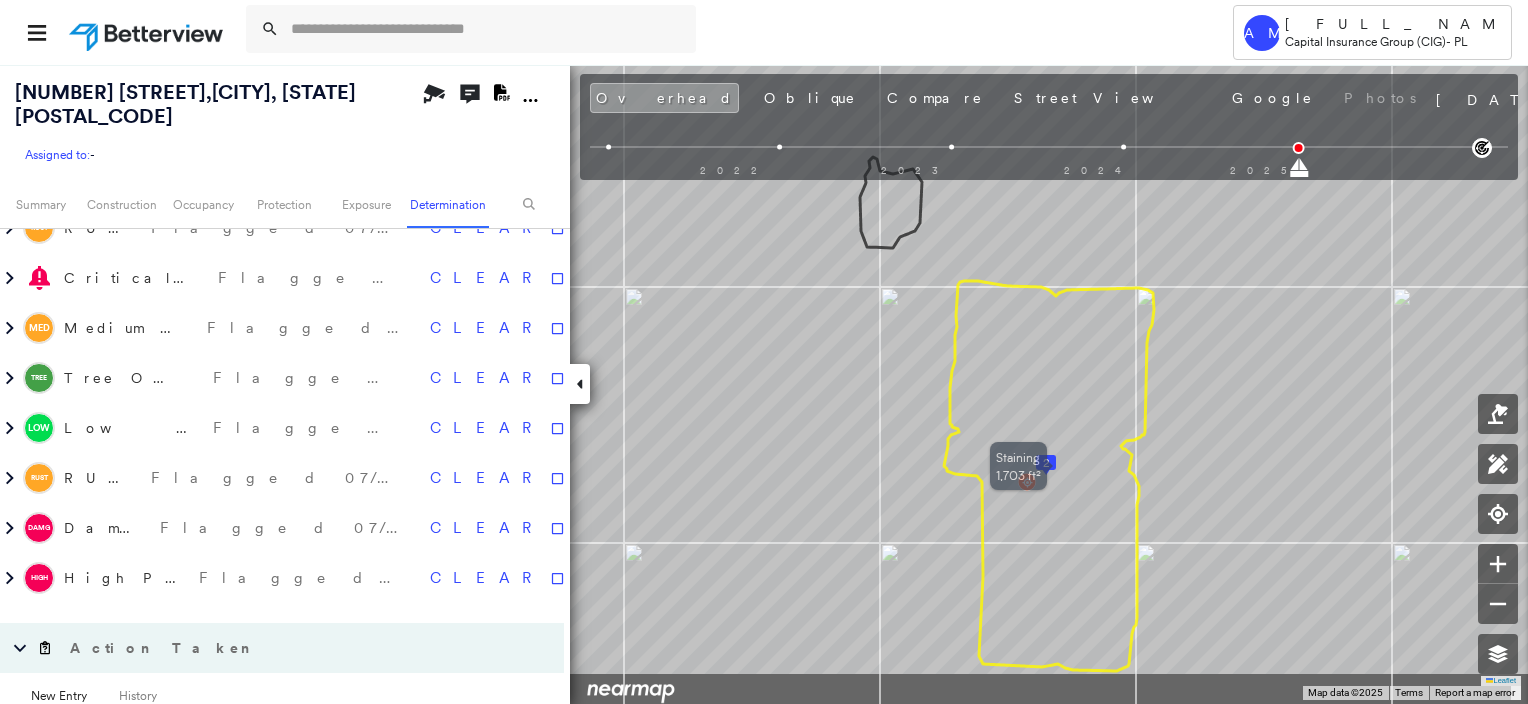 drag, startPoint x: 1137, startPoint y: 577, endPoint x: 1112, endPoint y: 483, distance: 97.26767 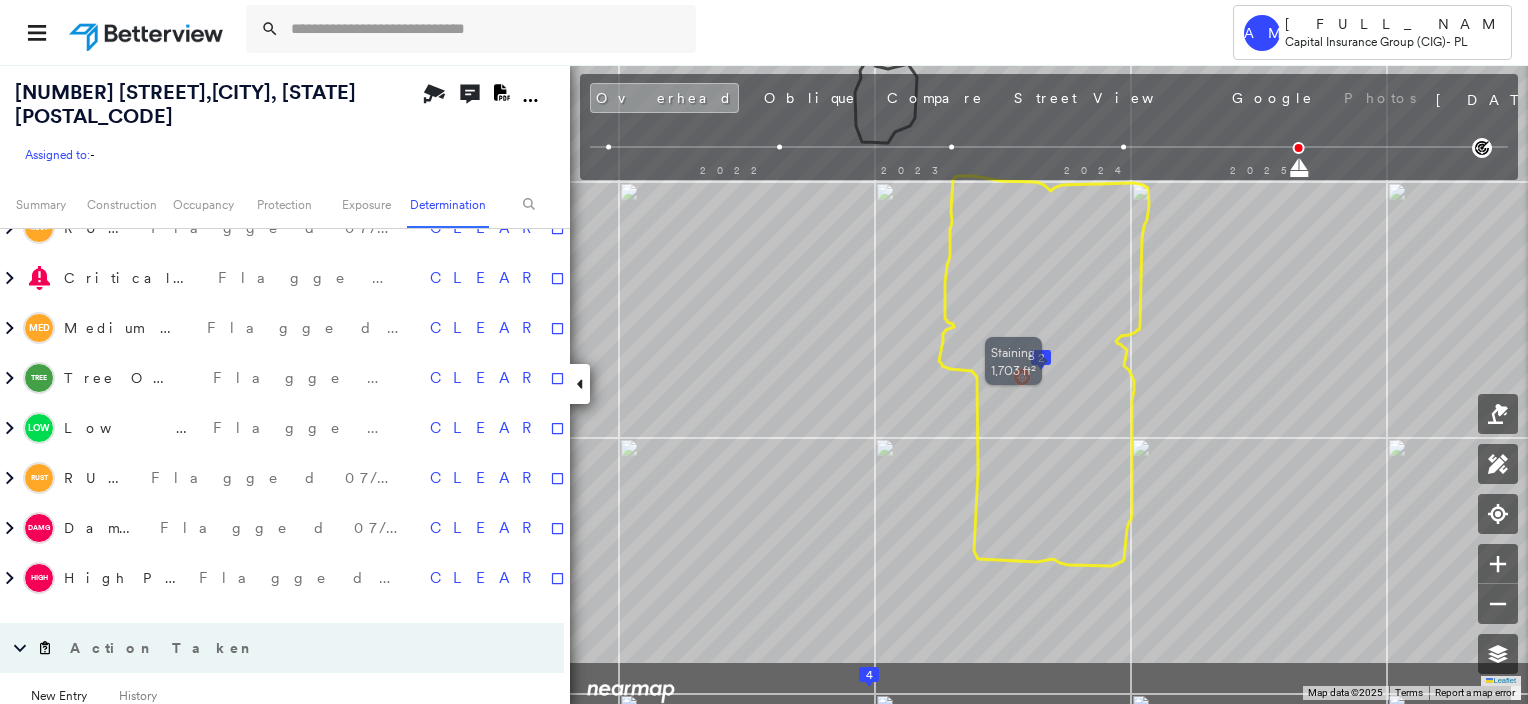 drag, startPoint x: 1081, startPoint y: 612, endPoint x: 1076, endPoint y: 507, distance: 105.11898 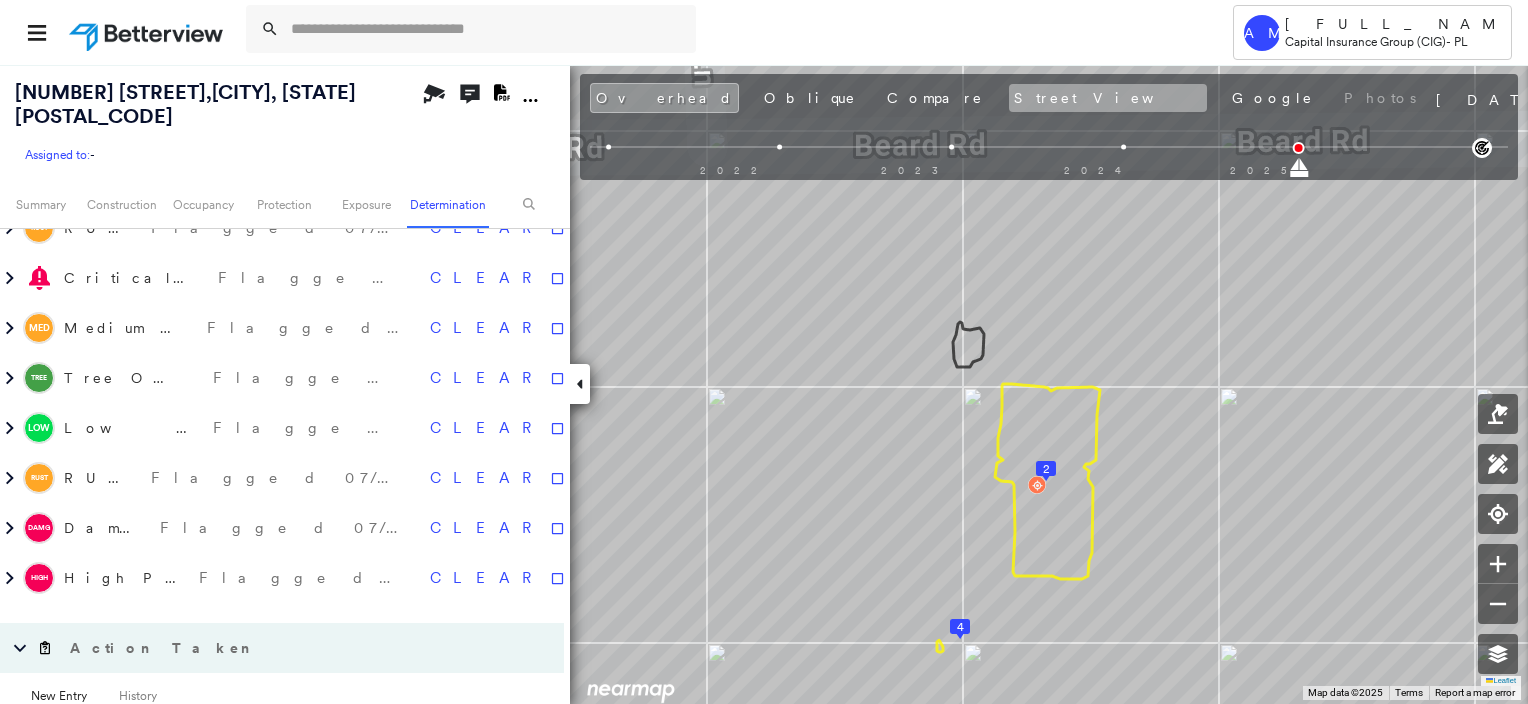 click on "Street View" at bounding box center [1108, 98] 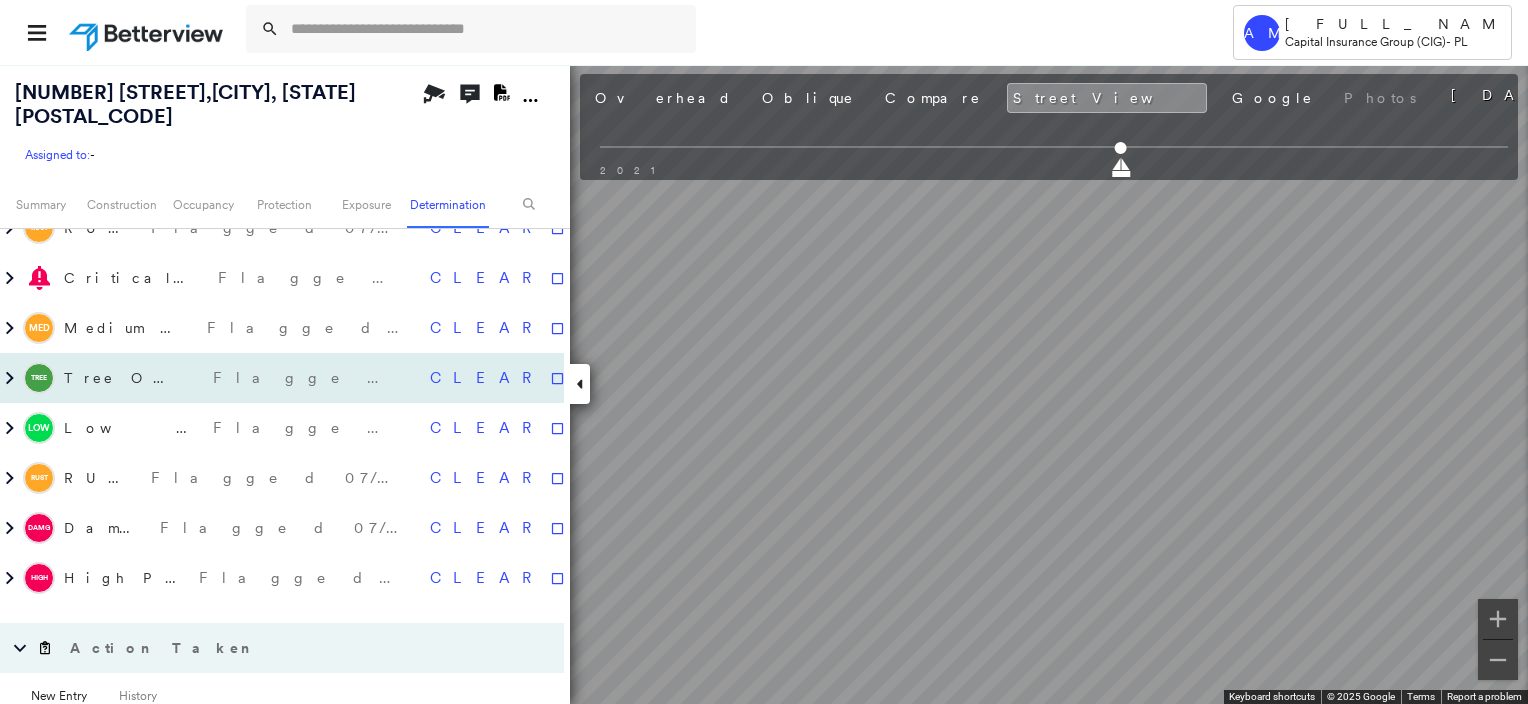 click on "[NUMBER] [STREET] , [CITY], [STATE] [POSTAL_CODE] Assigned to: - Assigned to: - Assigned to: - Open Comments Download PDF Report Summary Construction Occupancy Protection Exposure Determination Overhead Obliques Street View Roof Spotlight™ Index : 14-96 out of 100 0 100 25 50 75 2 1 Building Roof Scores 4 Buildings Policy Information Flags : 8 (0 cleared, 8 uncleared) Construction Roof Spotlights : Patching, Rust, Staining, Overhang, Chimney and 1 more Property Features : Yard Debris, Significantly Stained Pavement Roof Size & Shape : 4 buildings Assessor and MLS Details BuildZoom - Building Permit Data and Analysis Occupancy Ownership Place Detail Protection Protection Exposure FEMA Risk Index Flood Regional Hazard: 1 out of 5 Additional Perils Guidewire HazardHub Determination Flags : 8 (0 cleared, 8 uncleared) Uncleared Flags (8) Cleared Flags (0) RUSt RUST Flagged [DATE] Clear Critical Priority Flagged [DATE] Clear Med Medium Priority Flagged [DATE] Clear TREE Tree Overhang Flagged [DATE] Clear" at bounding box center [764, 384] 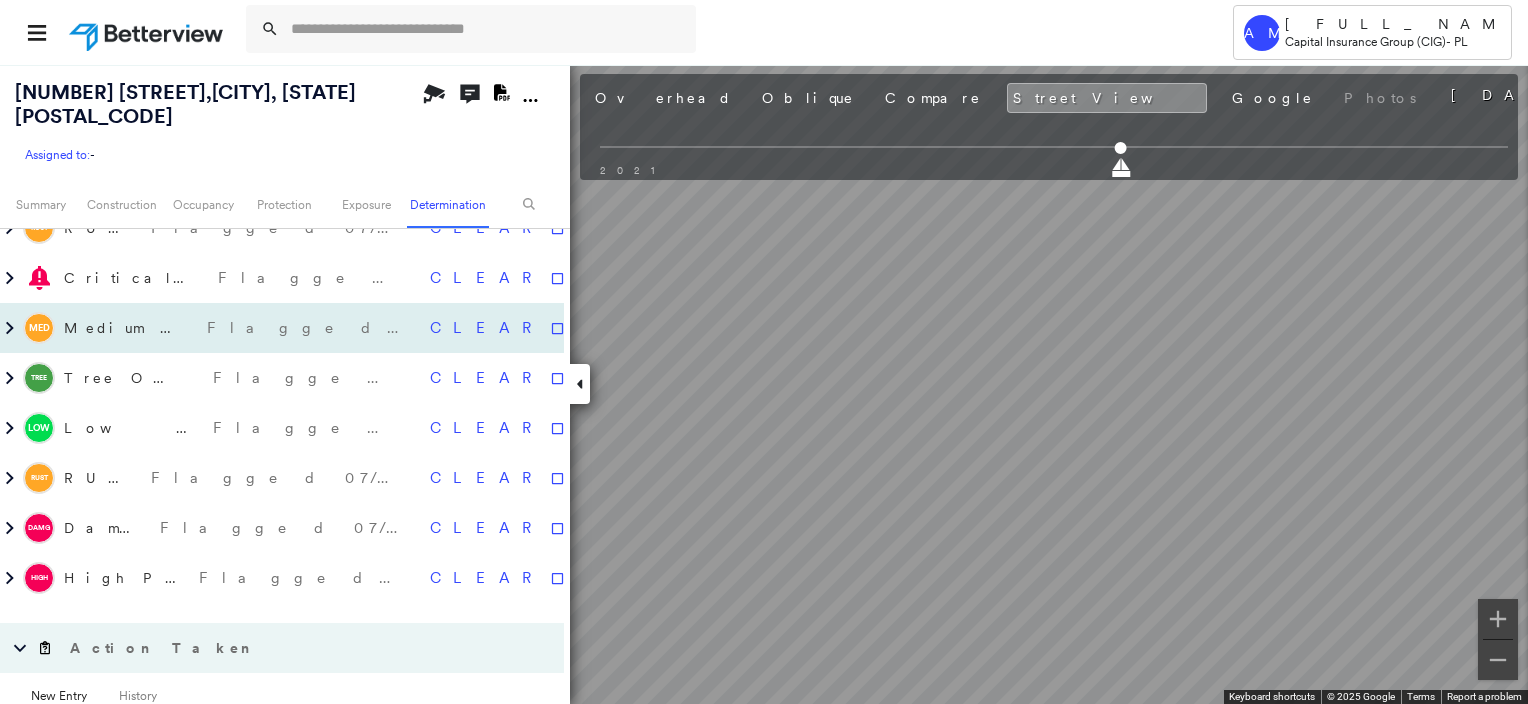 click on "[NUMBER] [STREET] , [CITY], [STATE] [POSTAL_CODE] Assigned to: - Assigned to: - Assigned to: - Open Comments Download PDF Report Summary Construction Occupancy Protection Exposure Determination Overhead Obliques Street View Roof Spotlight™ Index : 14-96 out of 100 0 100 25 50 75 2 1 Building Roof Scores 4 Buildings Policy Information Flags : 8 (0 cleared, 8 uncleared) Construction Roof Spotlights : Patching, Rust, Staining, Overhang, Chimney and 1 more Property Features : Yard Debris, Significantly Stained Pavement Roof Size & Shape : 4 buildings Assessor and MLS Details BuildZoom - Building Permit Data and Analysis Occupancy Ownership Place Detail Protection Protection Exposure FEMA Risk Index Flood Regional Hazard: 1 out of 5 Additional Perils Guidewire HazardHub Determination Flags : 8 (0 cleared, 8 uncleared) Uncleared Flags (8) Cleared Flags (0) RUSt RUST Flagged [DATE] Clear Critical Priority Flagged [DATE] Clear Med Medium Priority Flagged [DATE] Clear TREE Tree Overhang Flagged [DATE] Clear" at bounding box center [764, 384] 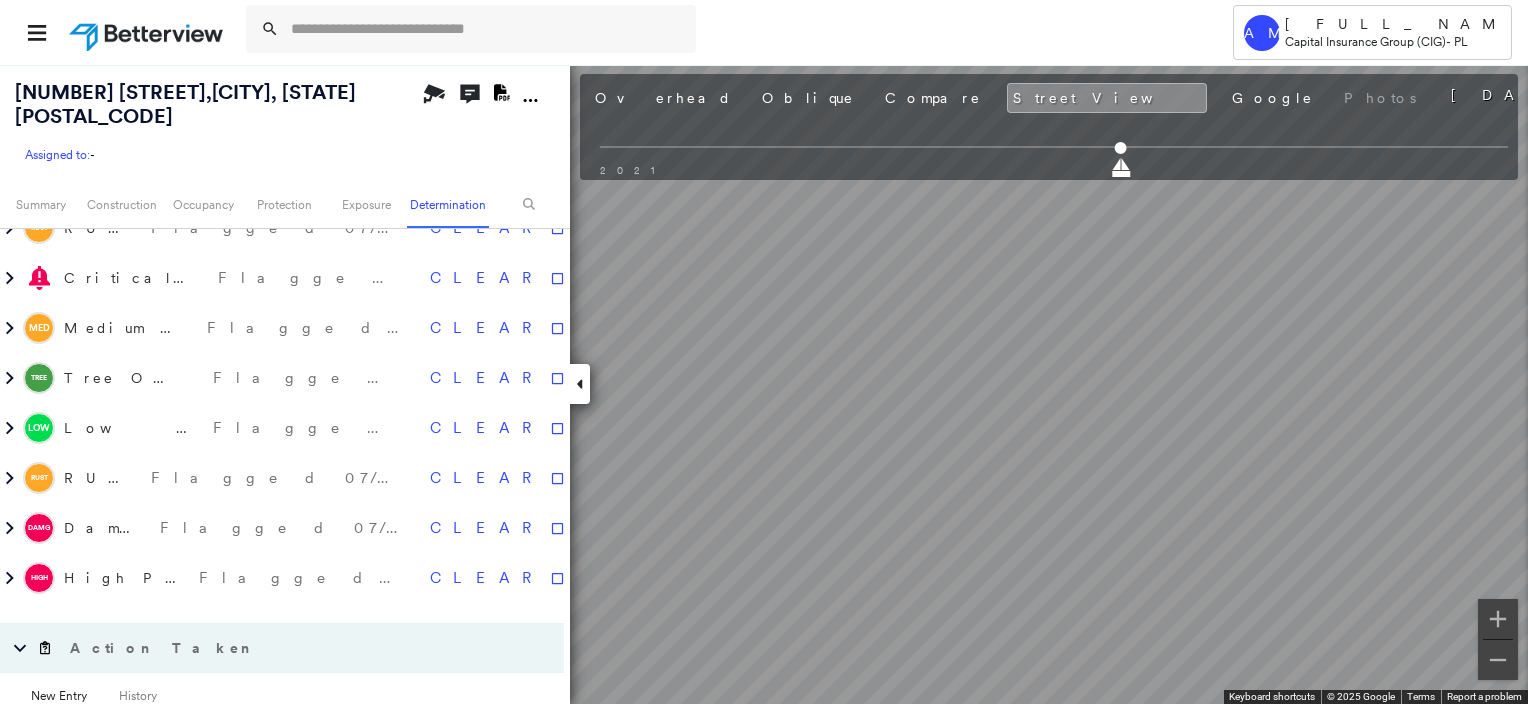 click on "Tower AM April MacLean Capital Insurance Group (CIG) - PL [NUMBER] [STREET] , [CITY], [STATE] [POSTAL_CODE] Assigned to: - Assigned to: - Assigned to: - Open Comments Download PDF Report Summary Construction Occupancy Protection Exposure Determination Overhead Obliques Street View Roof Spotlight™ Index : 14-96 out of 100 0 100 25 50 75 2 1 Building Roof Scores 4 Buildings Policy Information Flags : 8 (0 cleared, 8 uncleared) Construction Roof Spotlights : Patching, Rust, Staining, Overhang, Chimney and 1 more Property Features : Yard Debris, Significantly Stained Pavement Roof Size & Shape : 4 buildings Assessor and MLS Details BuildZoom - Building Permit Data and Analysis Occupancy Ownership Place Detail Protection Protection Exposure FEMA Risk Index Flood Regional Hazard: 1 out of 5 Additional Perils Guidewire HazardHub Determination Flags : 8 (0 cleared, 8 uncleared) Uncleared Flags (8) Cleared Flags (0) RUSt RUST Flagged [DATE] Clear Critical Priority Flagged [DATE] Clear Med Medium Priority Clear" at bounding box center [764, 352] 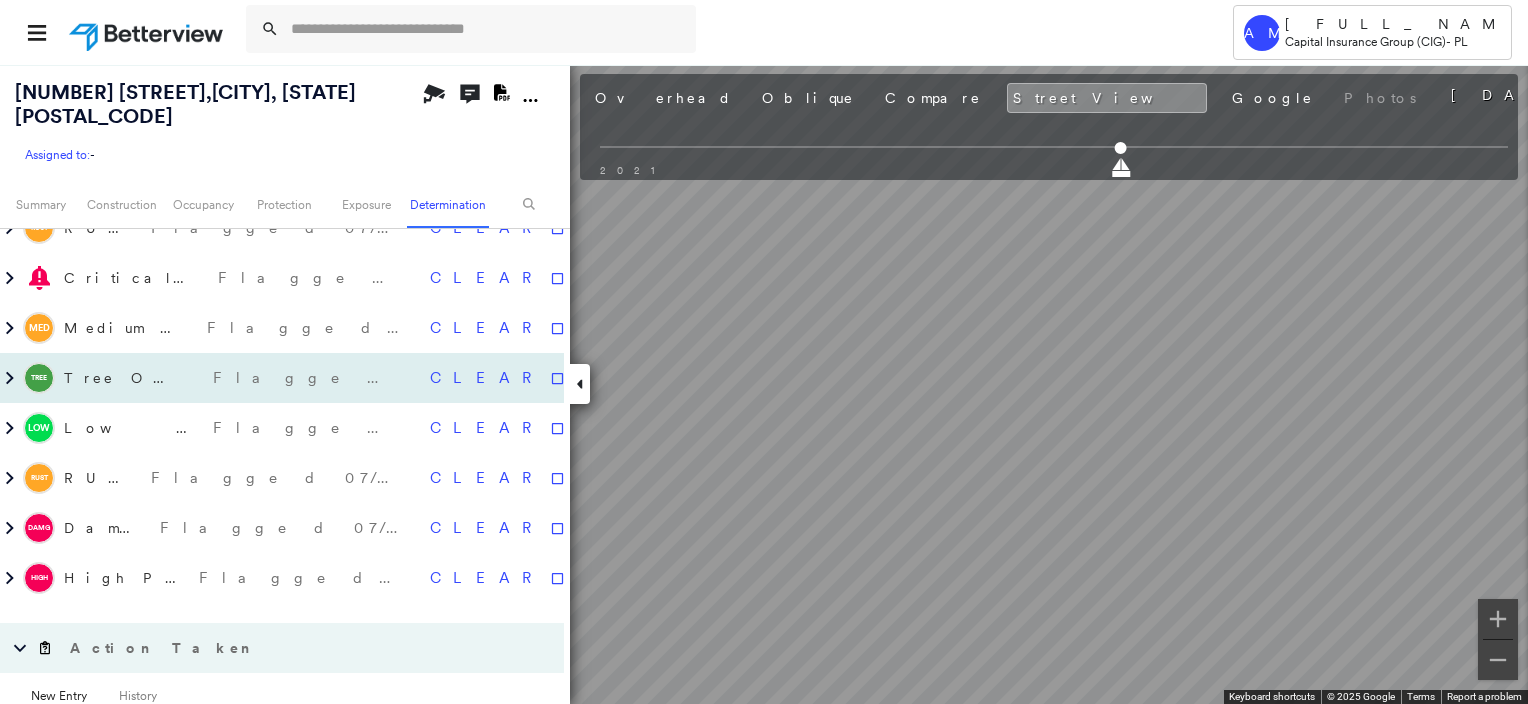click on "[NUMBER] [STREET] , [CITY], [STATE] [POSTAL_CODE] Assigned to: - Assigned to: - Assigned to: - Open Comments Download PDF Report Summary Construction Occupancy Protection Exposure Determination Overhead Obliques Street View Roof Spotlight™ Index : 14-96 out of 100 0 100 25 50 75 2 1 Building Roof Scores 4 Buildings Policy Information Flags : 8 (0 cleared, 8 uncleared) Construction Roof Spotlights : Patching, Rust, Staining, Overhang, Chimney and 1 more Property Features : Yard Debris, Significantly Stained Pavement Roof Size & Shape : 4 buildings Assessor and MLS Details BuildZoom - Building Permit Data and Analysis Occupancy Ownership Place Detail Protection Protection Exposure FEMA Risk Index Flood Regional Hazard: 1 out of 5 Additional Perils Guidewire HazardHub Determination Flags : 8 (0 cleared, 8 uncleared) Uncleared Flags (8) Cleared Flags (0) RUSt RUST Flagged [DATE] Clear Critical Priority Flagged [DATE] Clear Med Medium Priority Flagged [DATE] Clear TREE Tree Overhang Flagged [DATE] Clear" at bounding box center (764, 384) 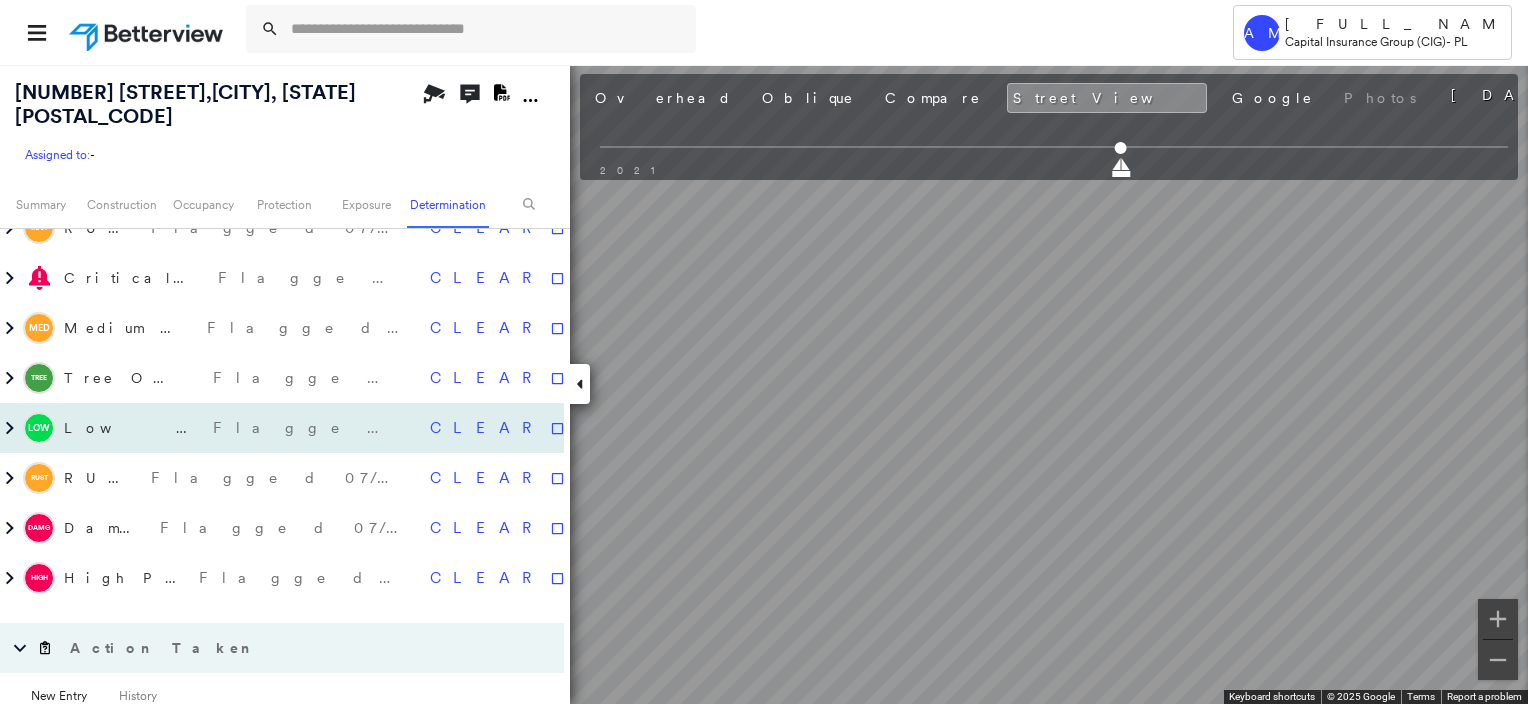 click on "[NUMBER] [STREET] , [CITY], [STATE] [POSTAL_CODE] Assigned to: - Assigned to: - Assigned to: - Open Comments Download PDF Report Summary Construction Occupancy Protection Exposure Determination Overhead Obliques Street View Roof Spotlight™ Index : 14-96 out of 100 0 100 25 50 75 2 1 Building Roof Scores 4 Buildings Policy Information Flags : 8 (0 cleared, 8 uncleared) Construction Roof Spotlights : Patching, Rust, Staining, Overhang, Chimney and 1 more Property Features : Yard Debris, Significantly Stained Pavement Roof Size & Shape : 4 buildings Assessor and MLS Details BuildZoom - Building Permit Data and Analysis Occupancy Ownership Place Detail Protection Protection Exposure FEMA Risk Index Flood Regional Hazard: 1 out of 5 Additional Perils Guidewire HazardHub Determination Flags : 8 (0 cleared, 8 uncleared) Uncleared Flags (8) Cleared Flags (0) RUSt RUST Flagged [DATE] Clear Critical Priority Flagged [DATE] Clear Med Medium Priority Flagged [DATE] Clear TREE Tree Overhang Flagged [DATE] Clear" at bounding box center [764, 384] 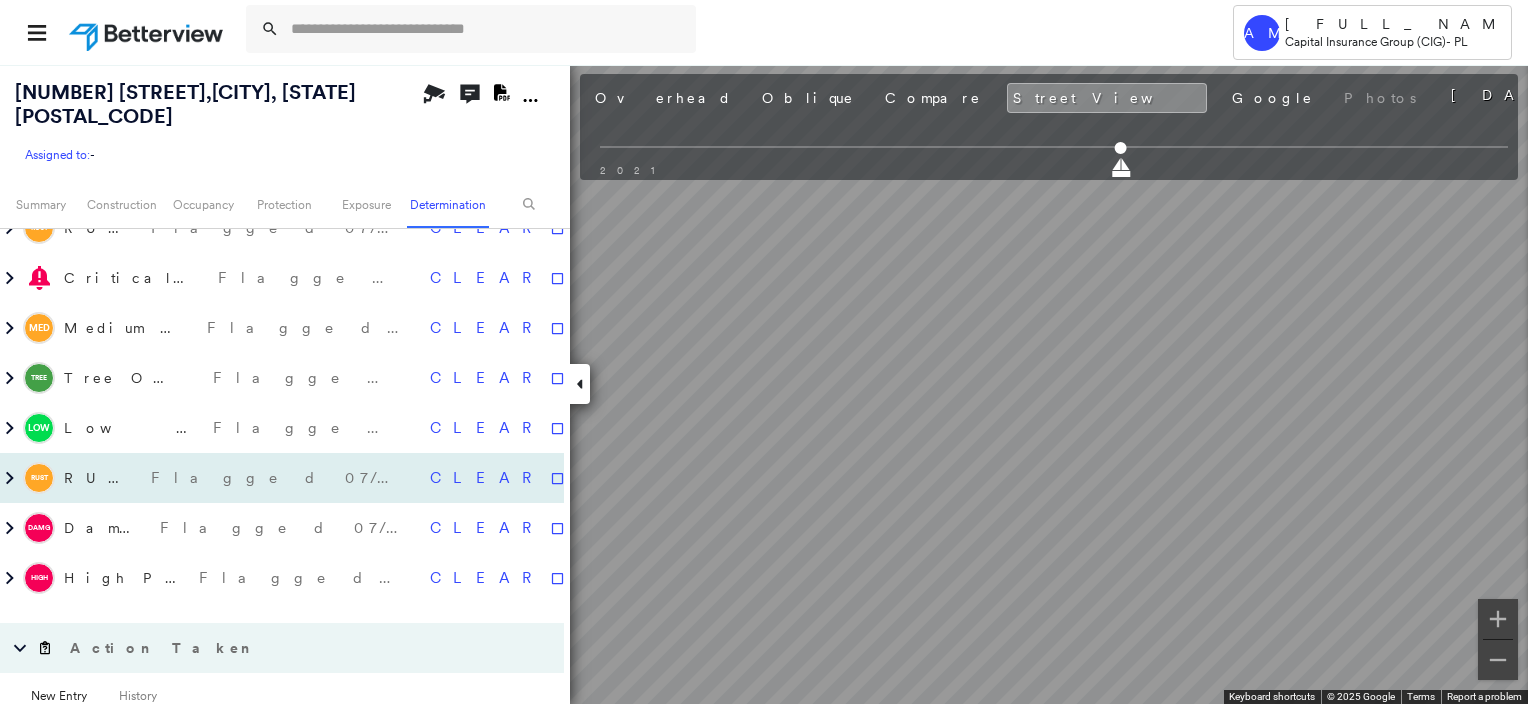 click on "[NUMBER] [STREET] , [CITY], [STATE] [POSTAL_CODE] Assigned to: - Assigned to: - Assigned to: - Open Comments Download PDF Report Summary Construction Occupancy Protection Exposure Determination Overhead Obliques Street View Roof Spotlight™ Index : 14-96 out of 100 0 100 25 50 75 2 1 Building Roof Scores 4 Buildings Policy Information Flags : 8 (0 cleared, 8 uncleared) Construction Roof Spotlights : Patching, Rust, Staining, Overhang, Chimney and 1 more Property Features : Yard Debris, Significantly Stained Pavement Roof Size & Shape : 4 buildings Assessor and MLS Details BuildZoom - Building Permit Data and Analysis Occupancy Ownership Place Detail Protection Protection Exposure FEMA Risk Index Flood Regional Hazard: 1 out of 5 Additional Perils Guidewire HazardHub Determination Flags : 8 (0 cleared, 8 uncleared) Uncleared Flags (8) Cleared Flags (0) RUSt RUST Flagged [DATE] Clear Critical Priority Flagged [DATE] Clear Med Medium Priority Flagged [DATE] Clear TREE Tree Overhang Flagged [DATE] Clear" at bounding box center [764, 384] 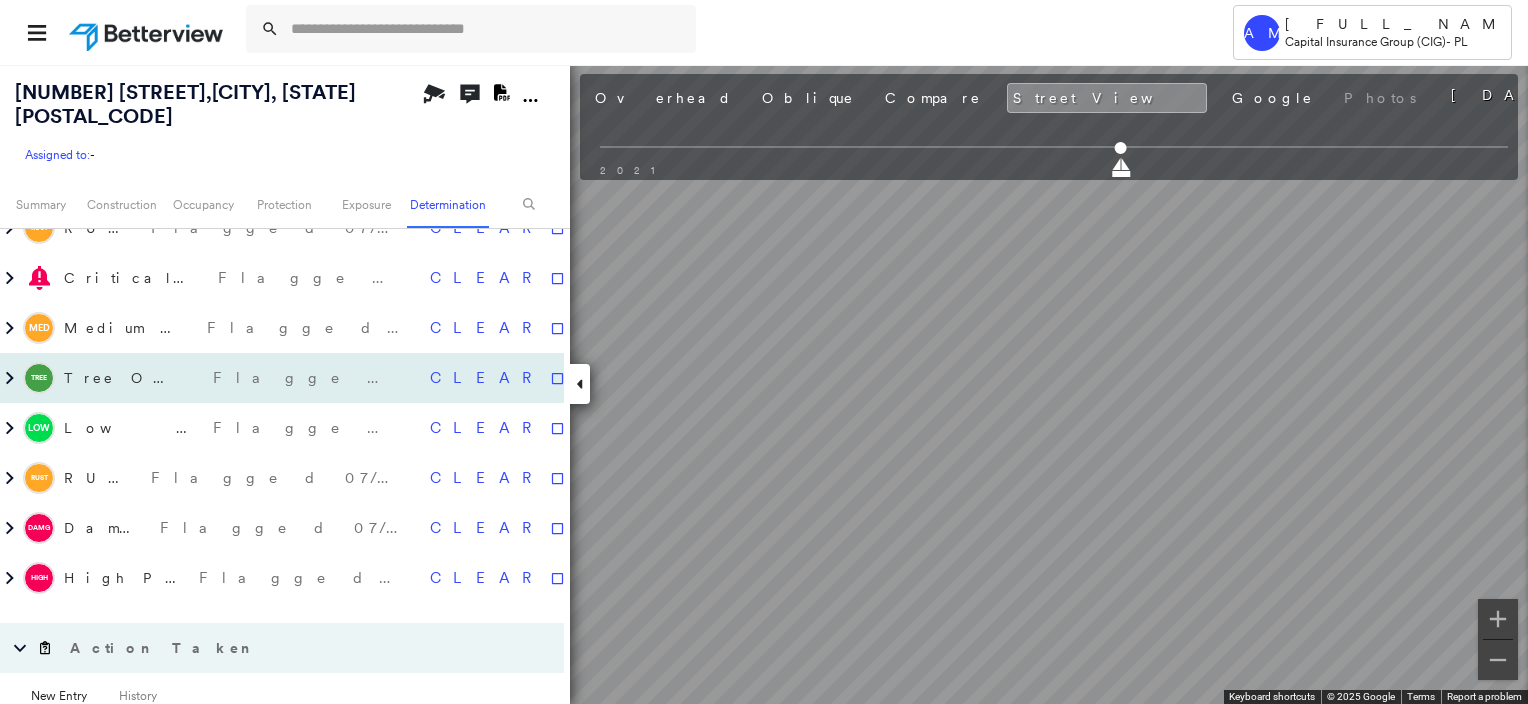 click on "[NUMBER] [STREET] , [CITY], [STATE] [POSTAL_CODE] Assigned to: - Assigned to: - Assigned to: - Open Comments Download PDF Report Summary Construction Occupancy Protection Exposure Determination Overhead Obliques Street View Roof Spotlight™ Index : 14-96 out of 100 0 100 25 50 75 2 1 Building Roof Scores 4 Buildings Policy Information Flags : 8 (0 cleared, 8 uncleared) Construction Roof Spotlights : Patching, Rust, Staining, Overhang, Chimney and 1 more Property Features : Yard Debris, Significantly Stained Pavement Roof Size & Shape : 4 buildings Assessor and MLS Details BuildZoom - Building Permit Data and Analysis Occupancy Ownership Place Detail Protection Protection Exposure FEMA Risk Index Flood Regional Hazard: 1 out of 5 Additional Perils Guidewire HazardHub Determination Flags : 8 (0 cleared, 8 uncleared) Uncleared Flags (8) Cleared Flags (0) RUSt RUST Flagged [DATE] Clear Critical Priority Flagged [DATE] Clear Med Medium Priority Flagged [DATE] Clear TREE Tree Overhang Flagged [DATE] Clear" at bounding box center (764, 384) 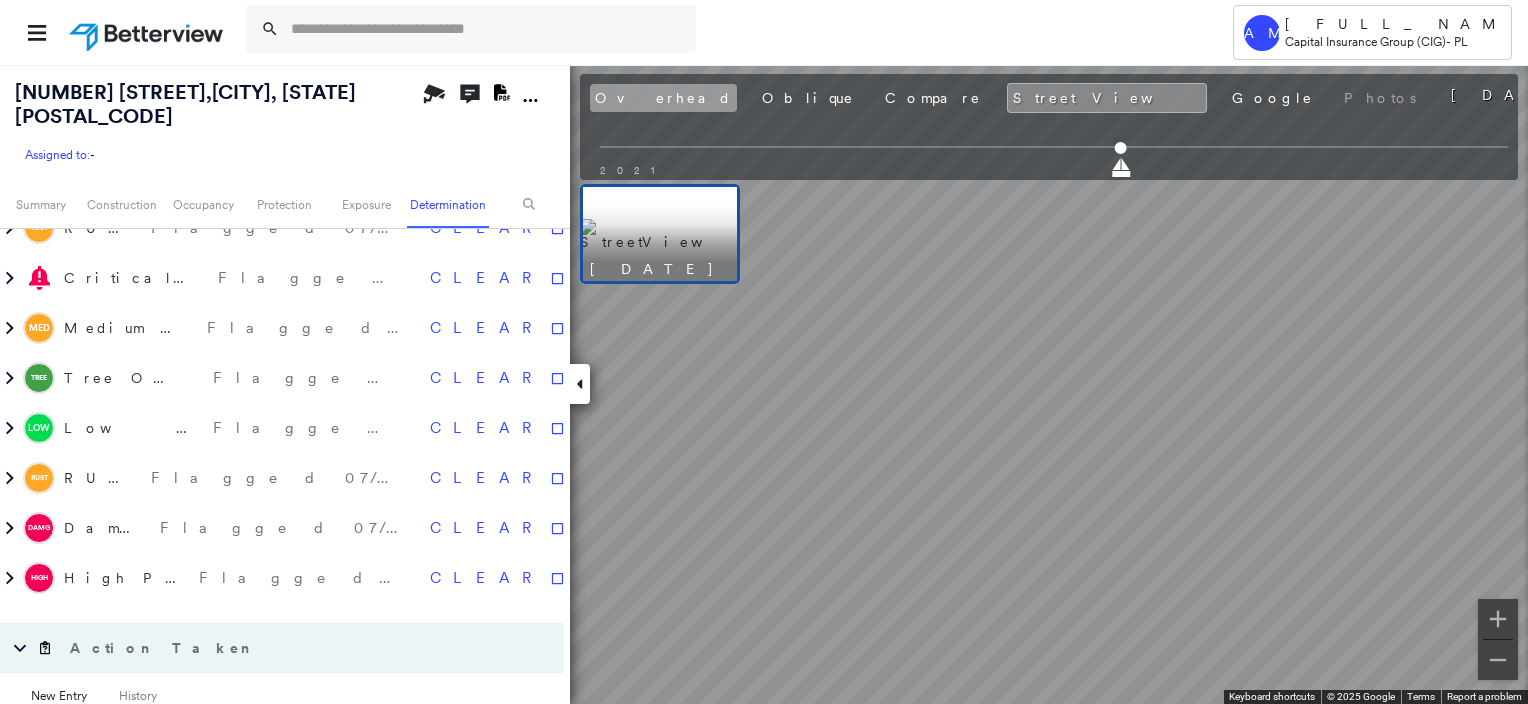 click on "Overhead" at bounding box center (663, 98) 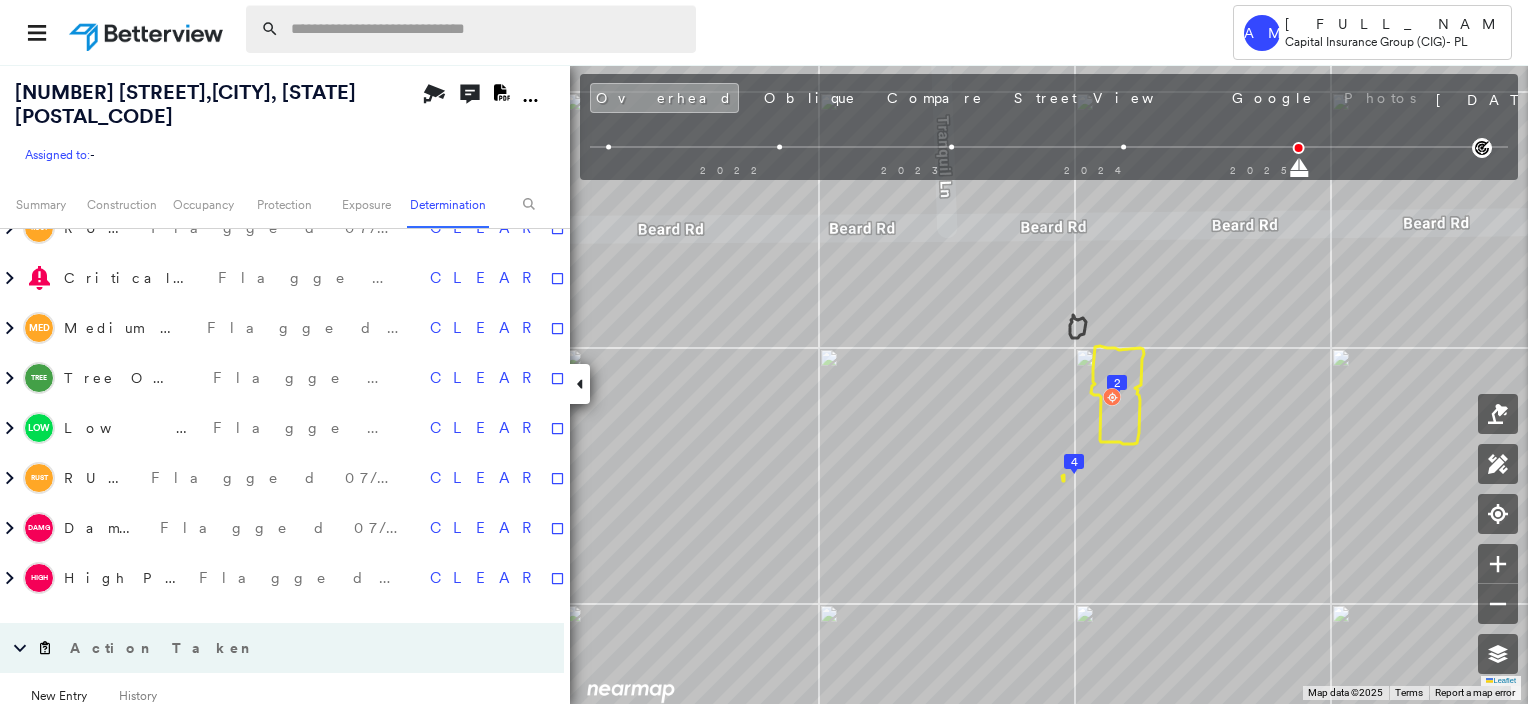 click at bounding box center [487, 29] 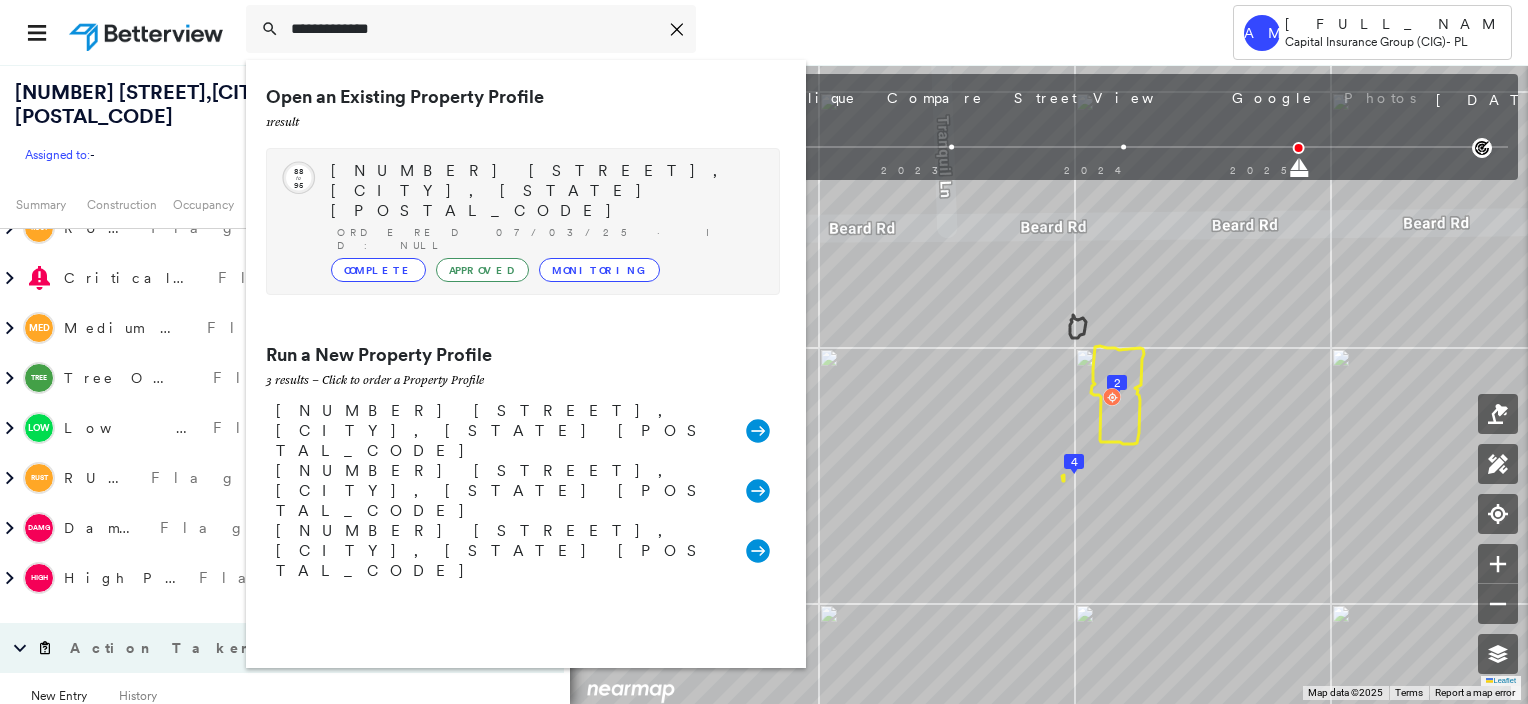 type on "**********" 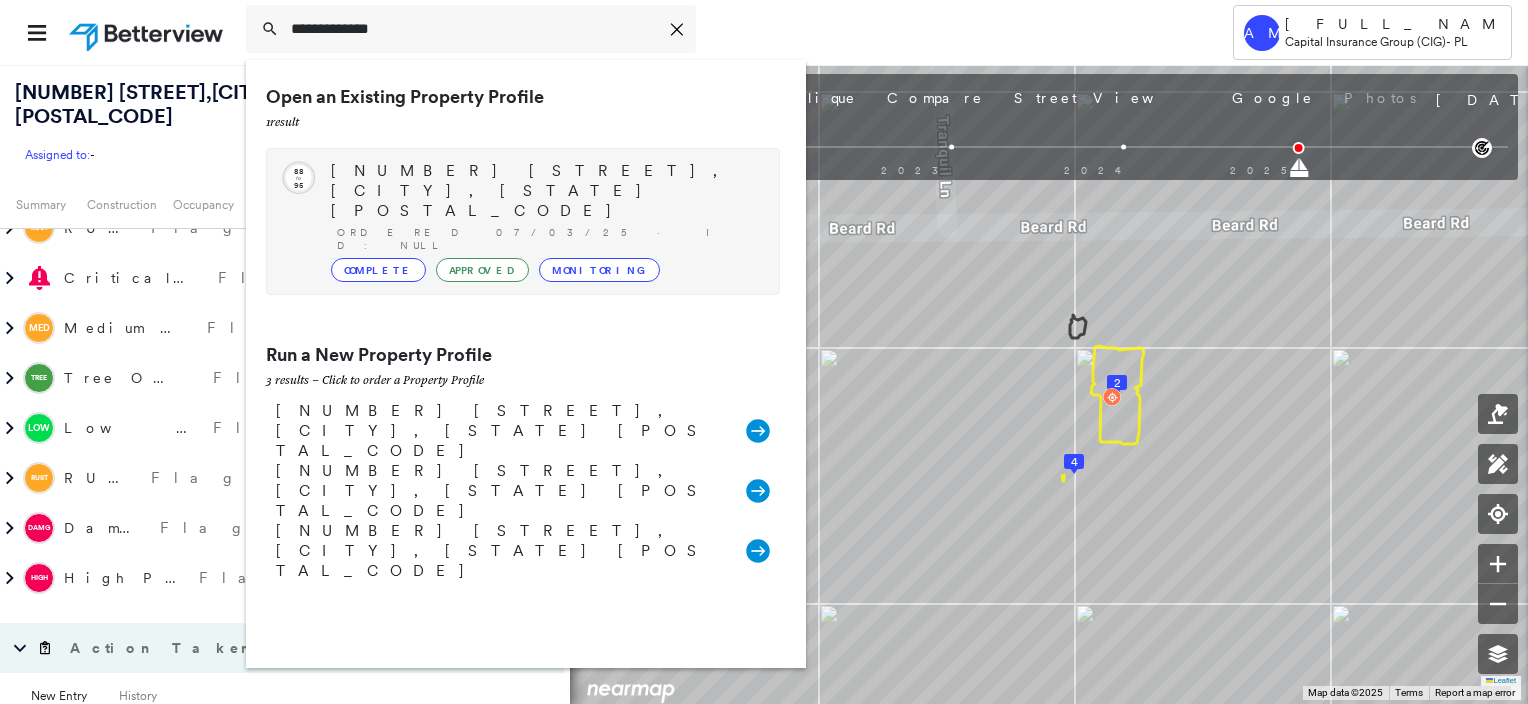 click on "95" 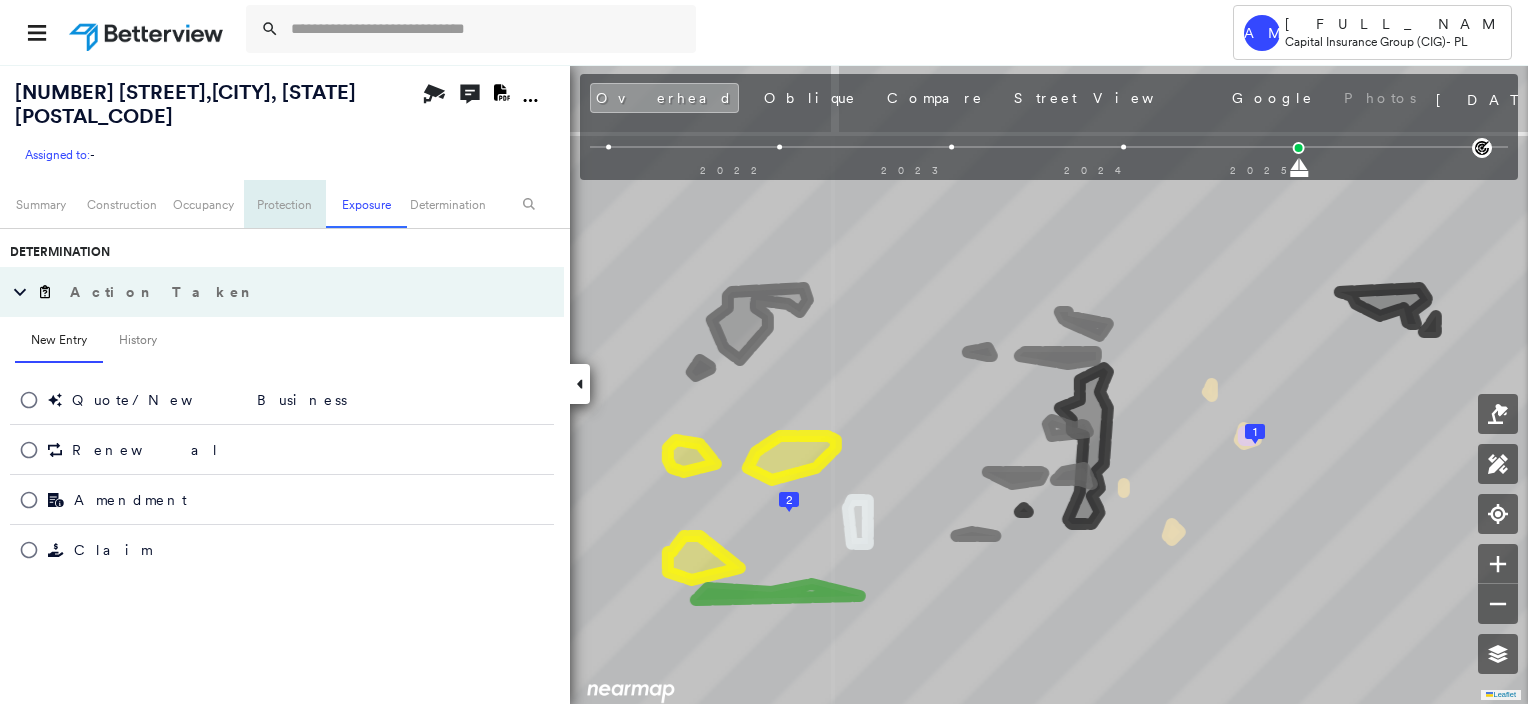 scroll, scrollTop: 1247, scrollLeft: 0, axis: vertical 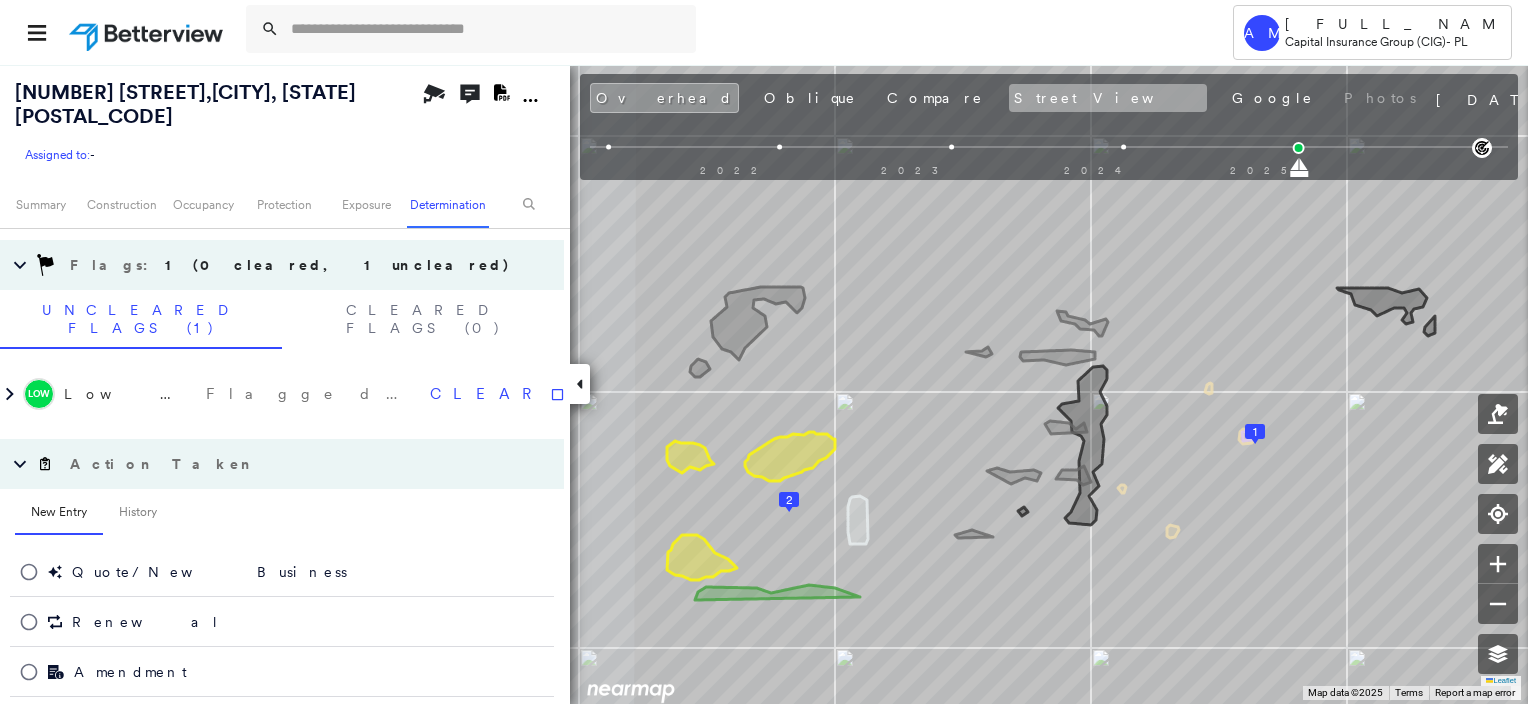 click on "Street View" at bounding box center (1108, 98) 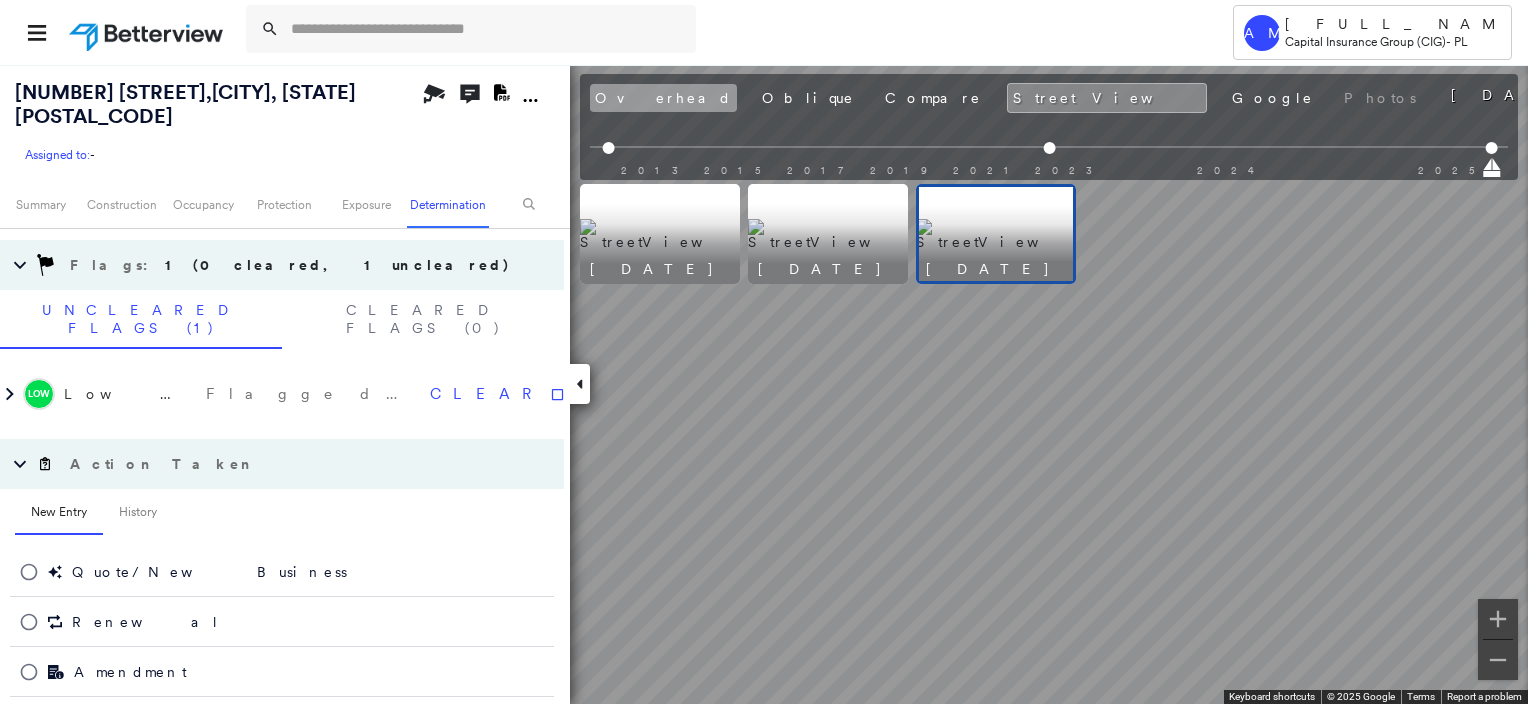 click on "Overhead" at bounding box center (663, 98) 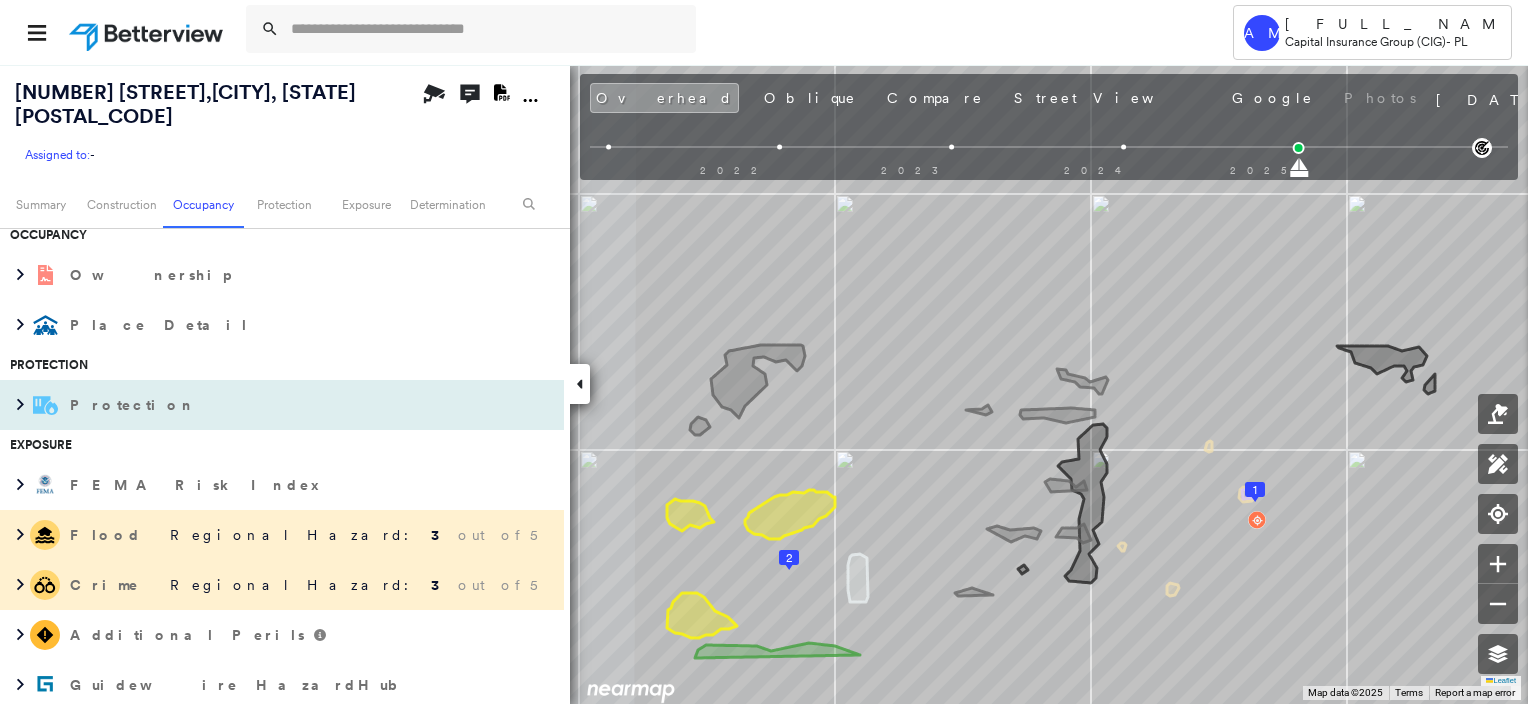 scroll, scrollTop: 447, scrollLeft: 0, axis: vertical 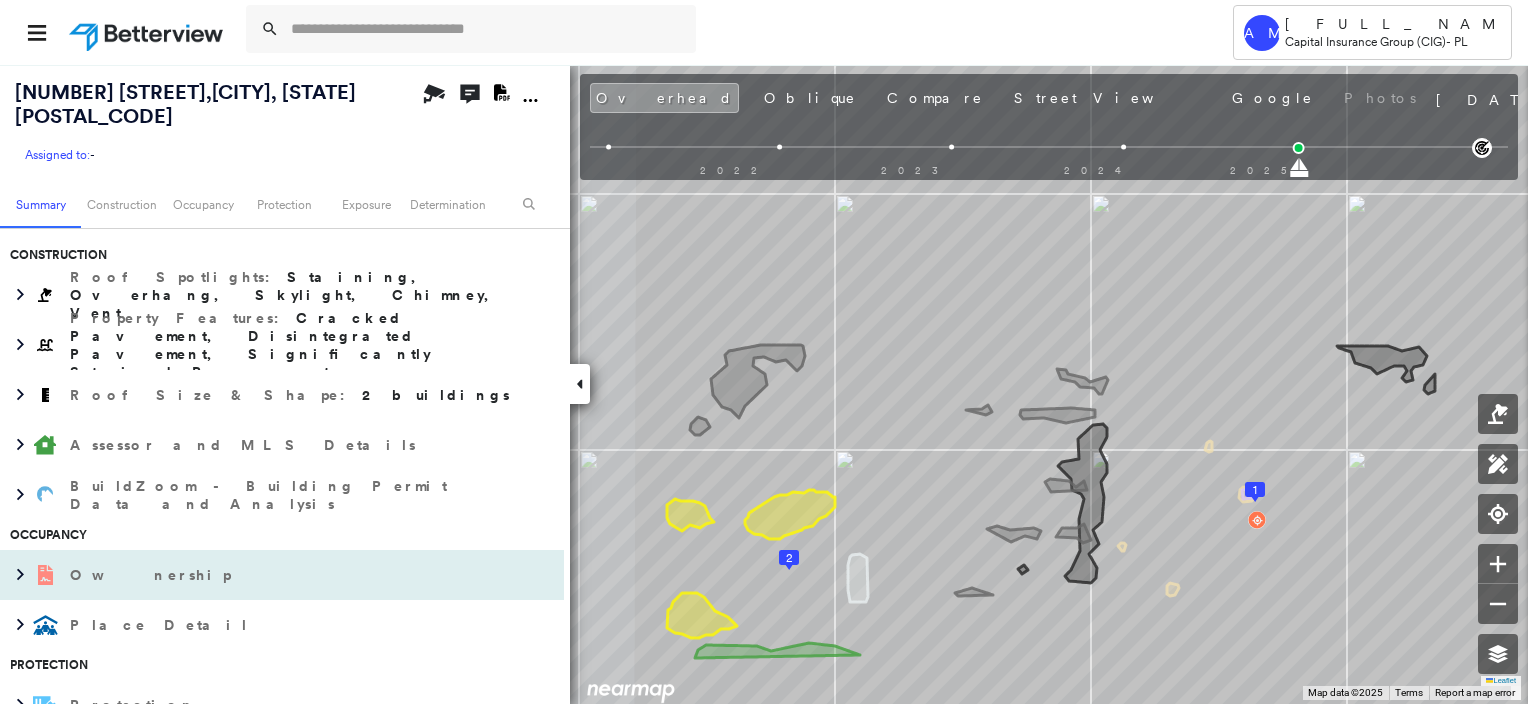 click on "Ownership" at bounding box center [262, 575] 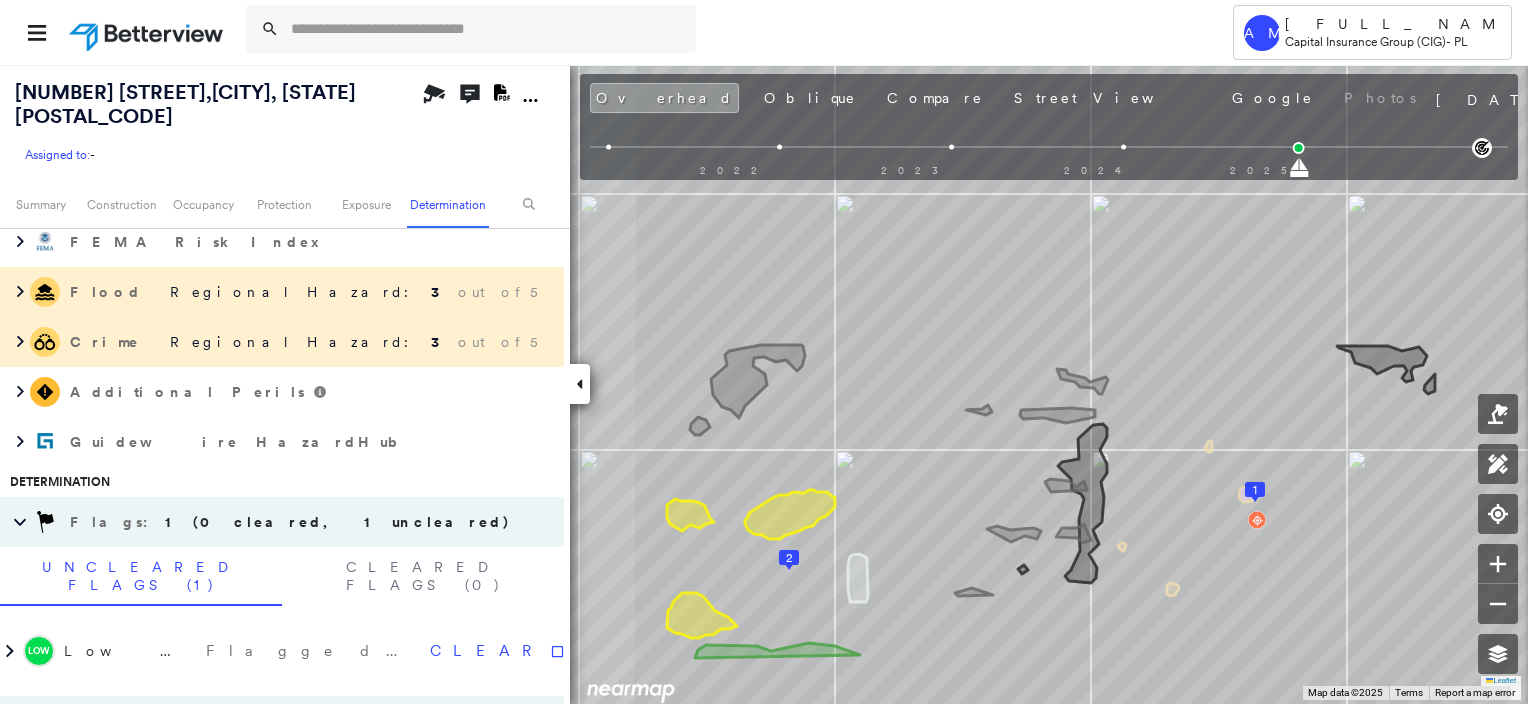 scroll, scrollTop: 1000, scrollLeft: 0, axis: vertical 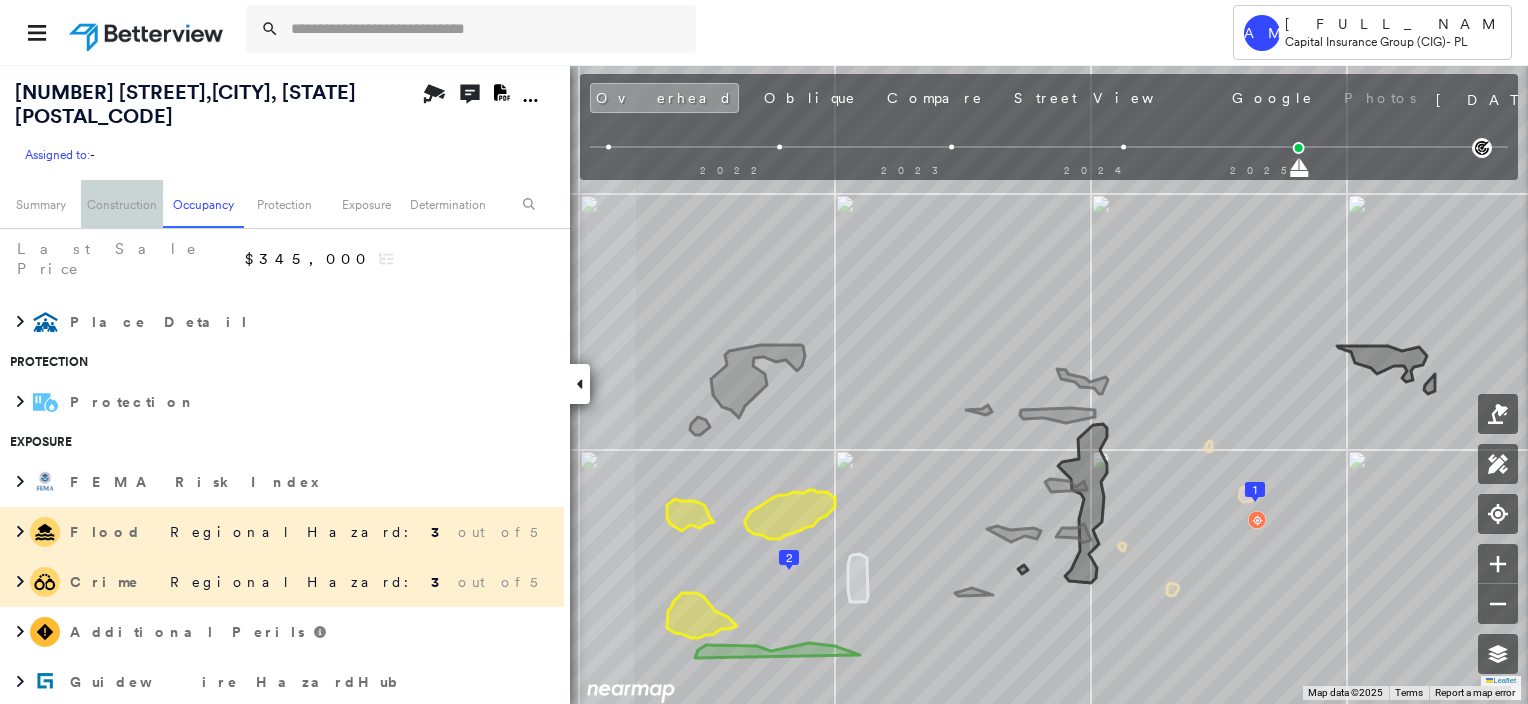 click on "Construction" at bounding box center [121, 204] 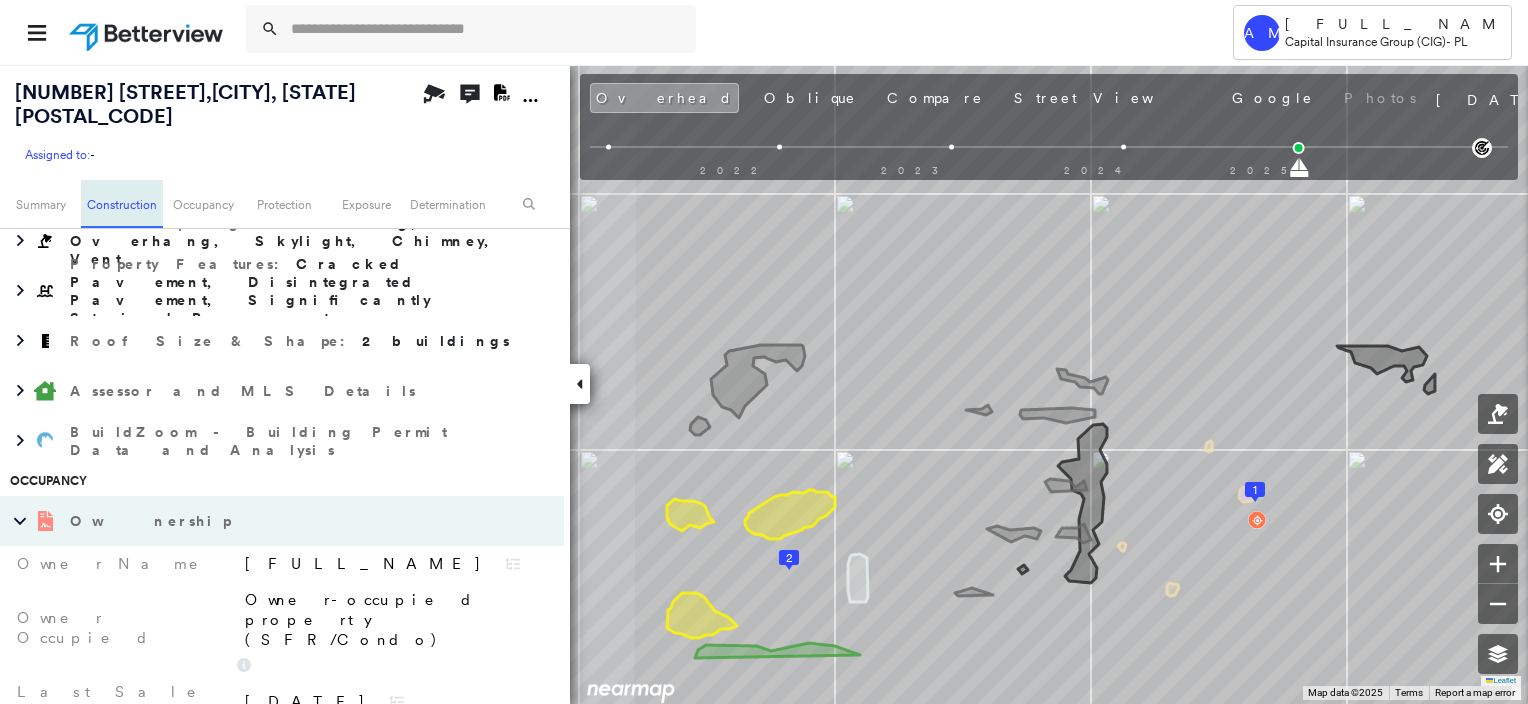 scroll, scrollTop: 463, scrollLeft: 0, axis: vertical 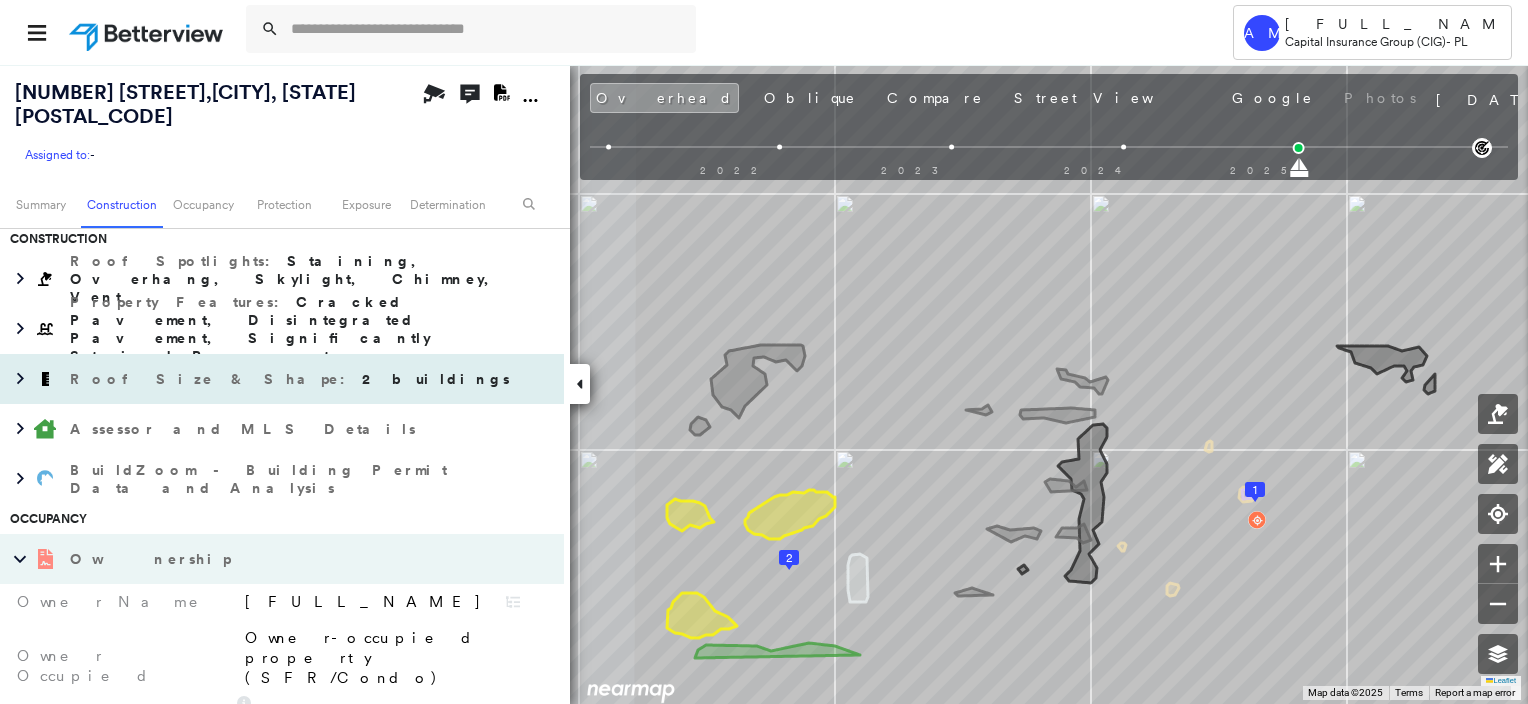 click on "Roof Size & Shape :  2 buildings" at bounding box center (292, 379) 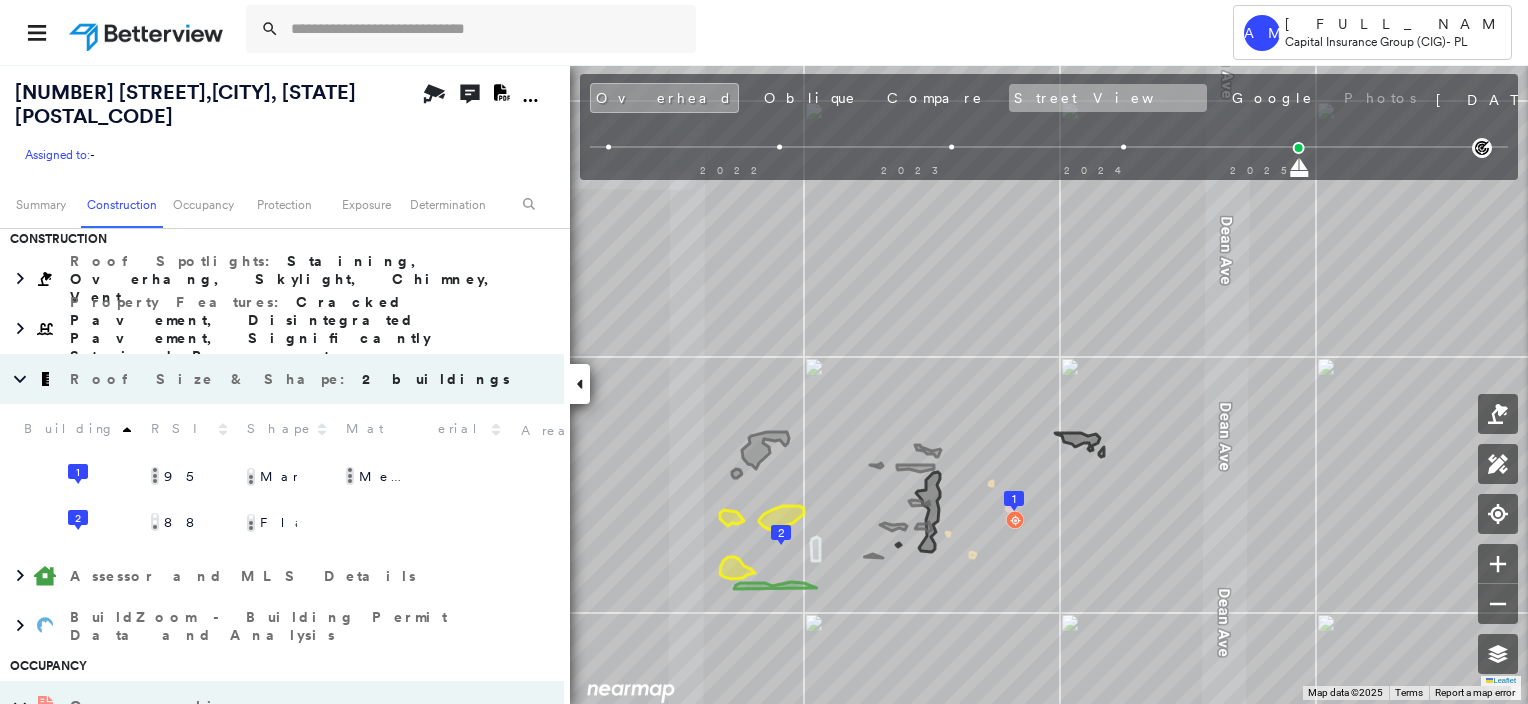 click on "Street View" at bounding box center [1108, 98] 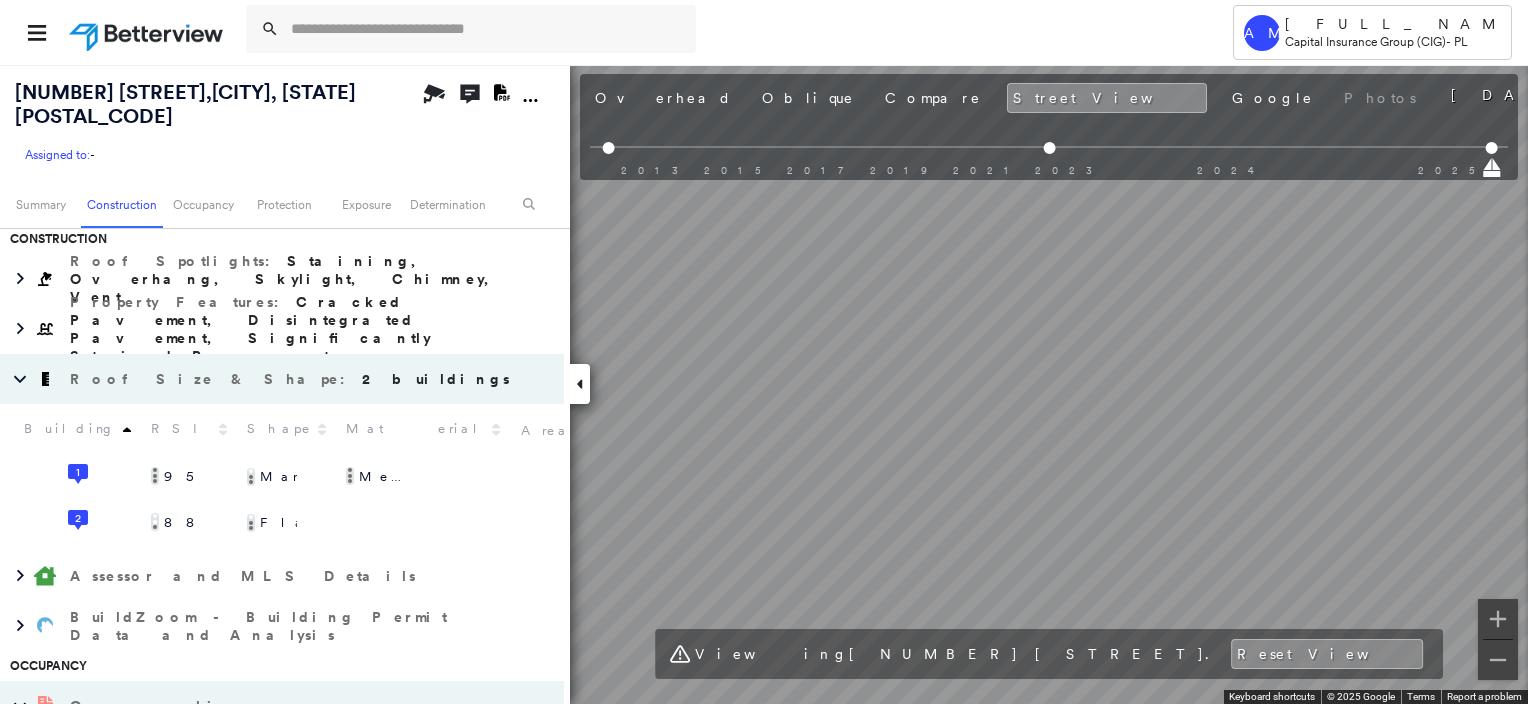 click on "Tower AM April MacLean Capital Insurance Group (CIG) - PL [NUMBER] [STREET], [CITY], [STATE] [POSTAL_CODE] Assigned to: - Assigned to: - Assigned to: - Open Comments Download PDF Report Summary Construction Occupancy Protection Exposure Determination Overhead Obliques Street View Roof Spotlight™ Index : 88-95 out of 100 0 100 25 50 75 2 1 Building Roof Scores 2 Buildings Policy Information Flags : 1 (0 cleared, 1 uncleared) Construction Roof Spotlights : Staining, Overhang, Skylight, Chimney, Vent Property Features : Cracked Pavement, Disintegrated Pavement, Significantly Stained Pavement Roof Size & Shape : 2 buildings Building RSI Shape Material Area( ft 2 ) 1 95 Mansard Metal Panel 1,358 2 88 Flat Parapet 1,237 Assessor and MLS Details BuildZoom - Building Permit Data and Analysis Occupancy Ownership Last Sale Price $345,000 Last Sale Date [DATE] Owner Occupied Owner-occupied property (SFR/Condo) Owner Name [FULL_NAME] Place Detail Protection Protection Exposure FEMA Risk Index Flood 3 5 3" at bounding box center [764, 352] 